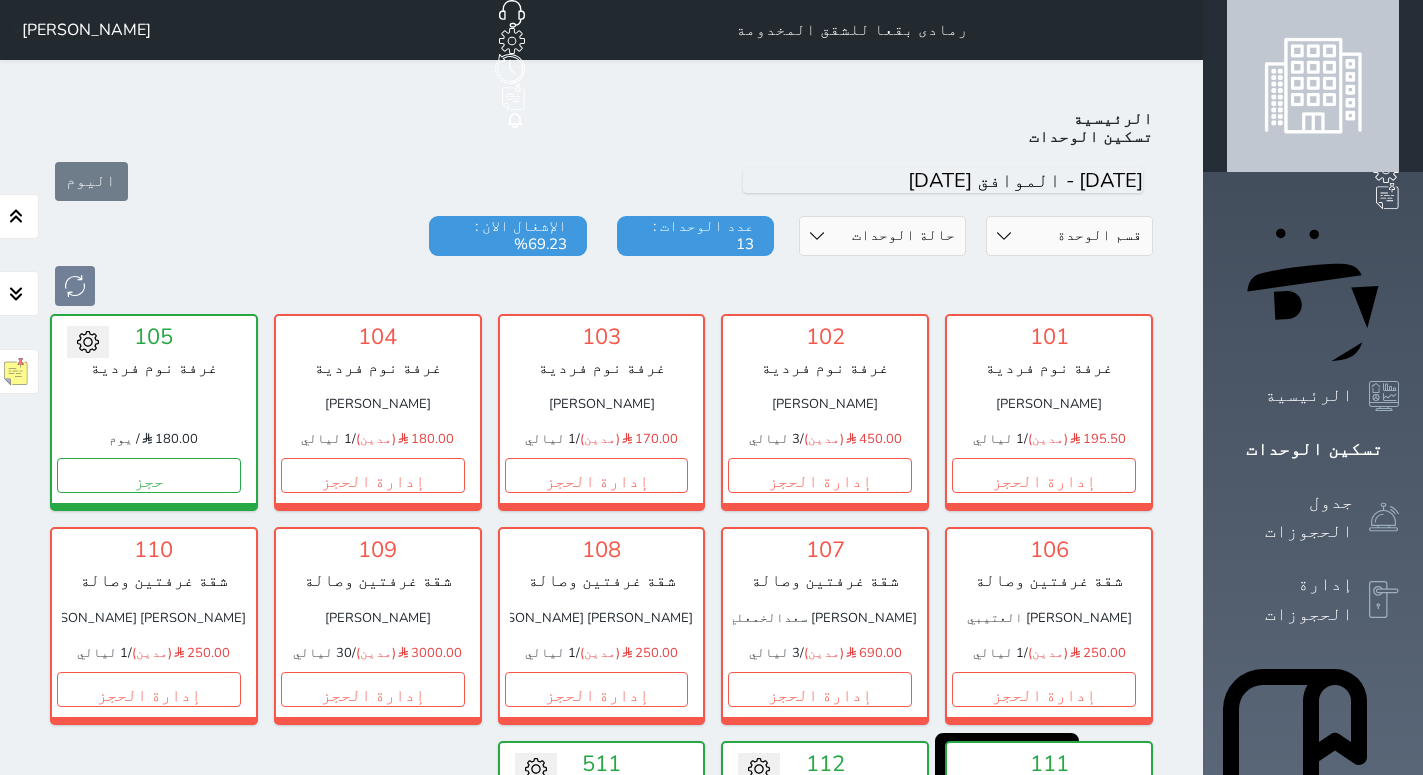 scroll, scrollTop: 0, scrollLeft: 0, axis: both 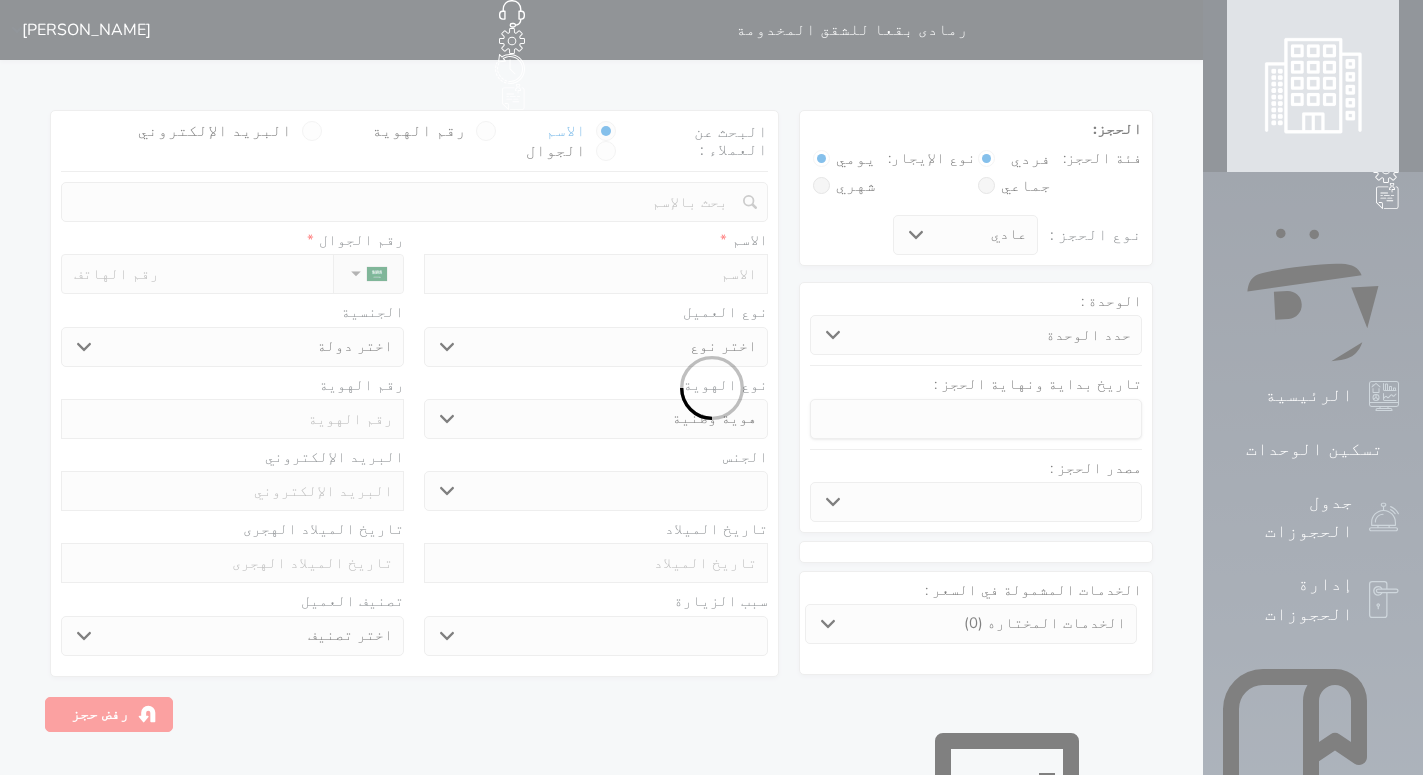 select 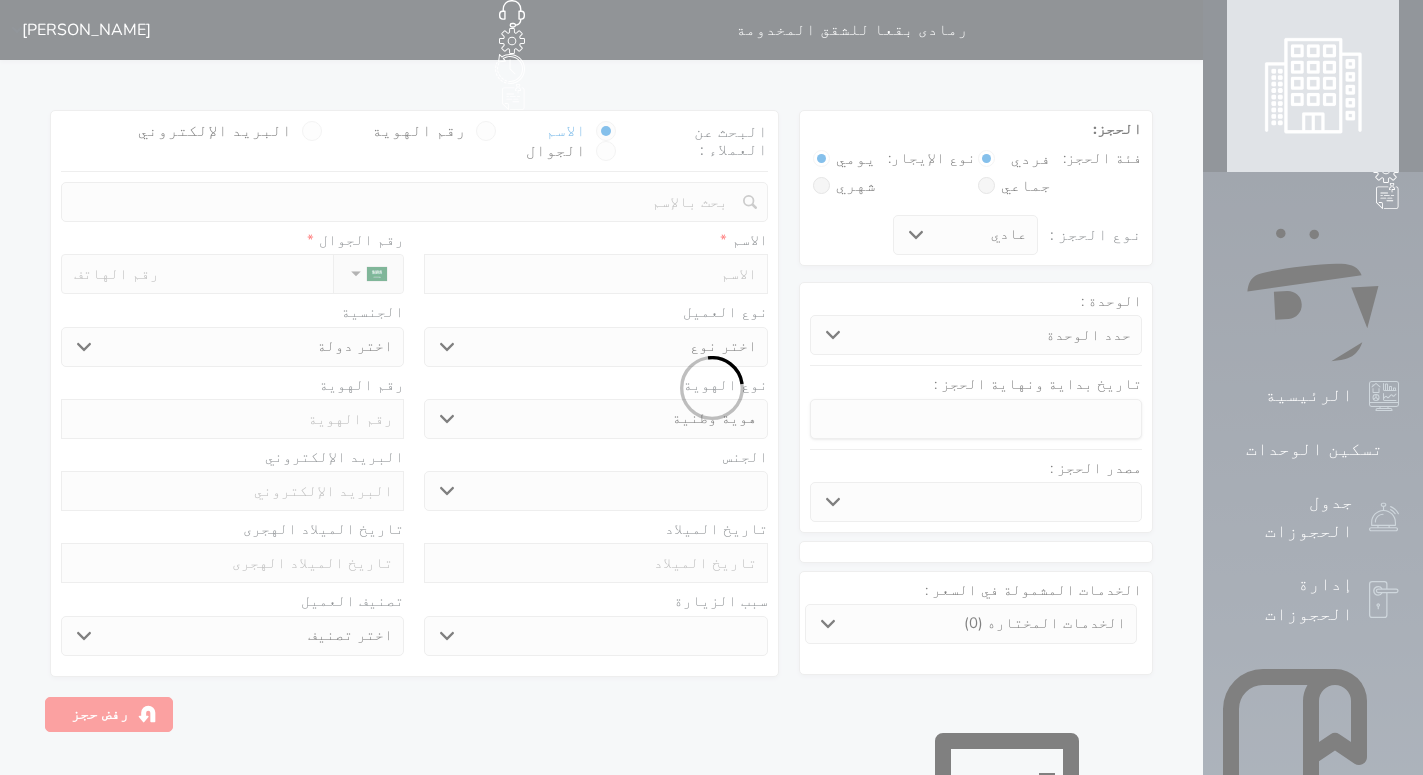 select on "6209" 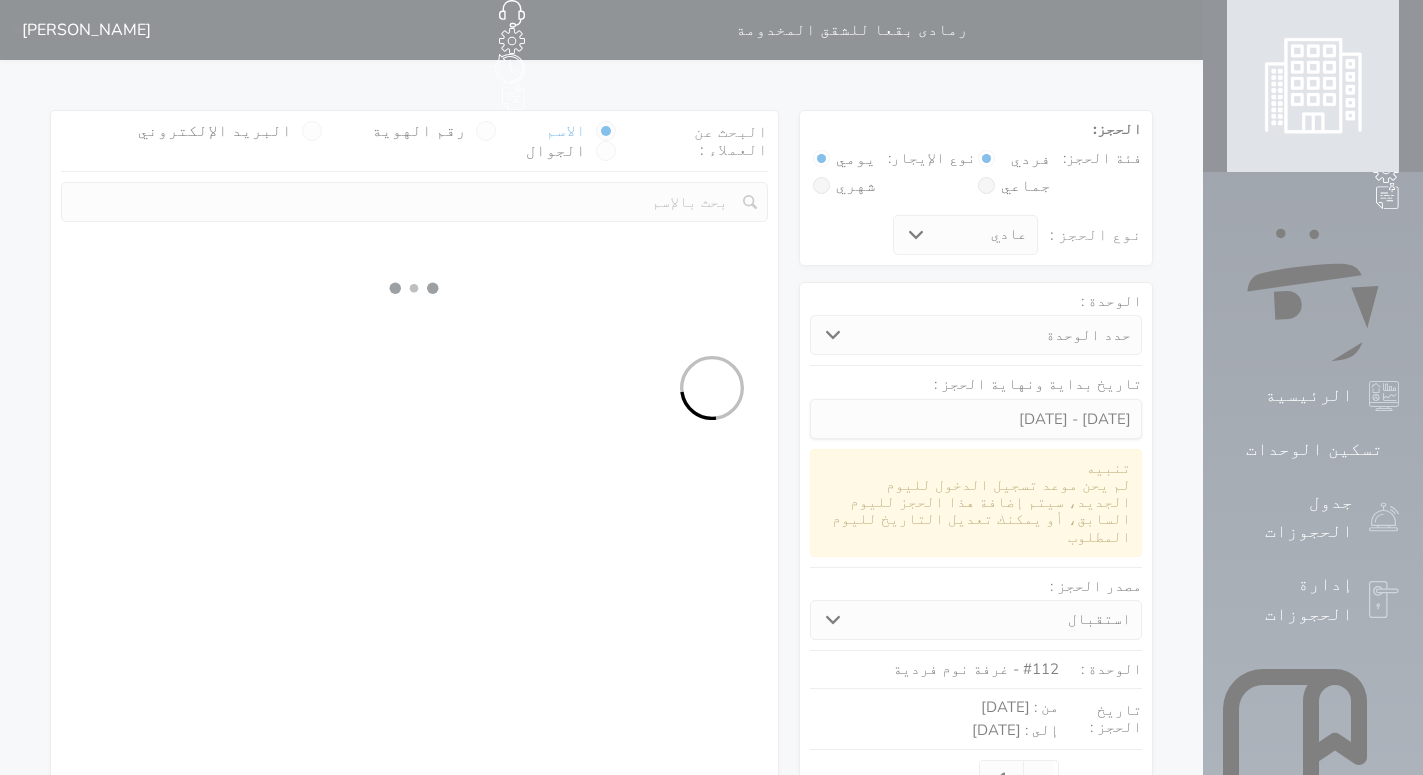 select 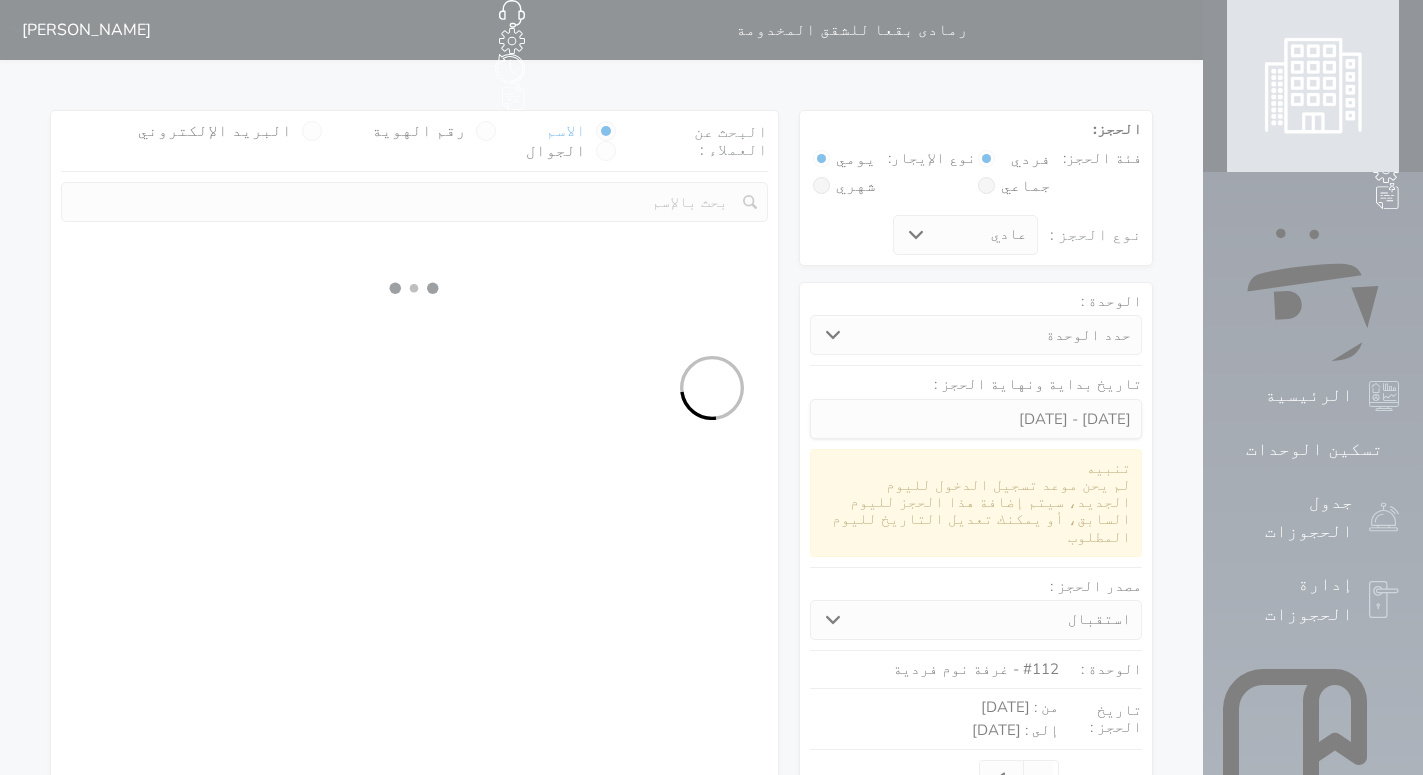 select on "1" 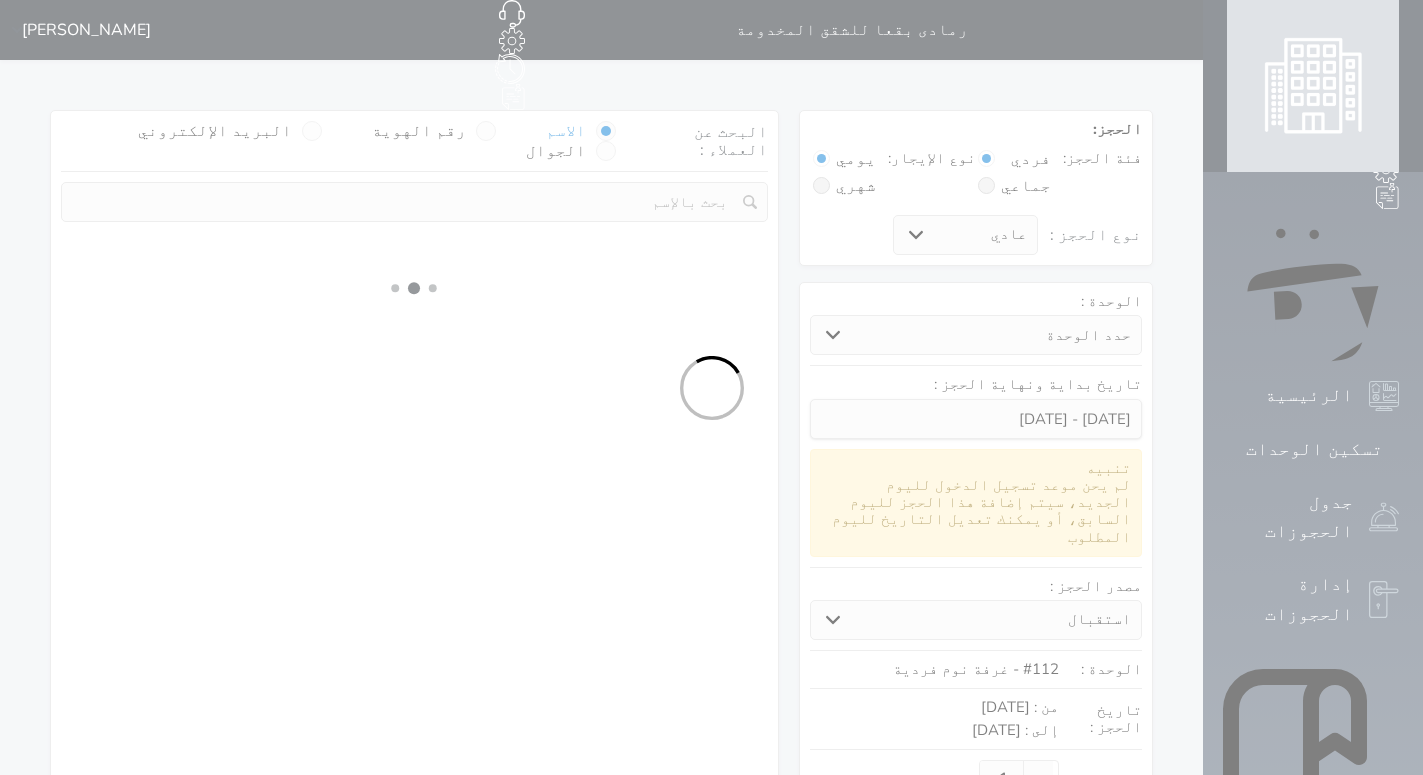 select on "113" 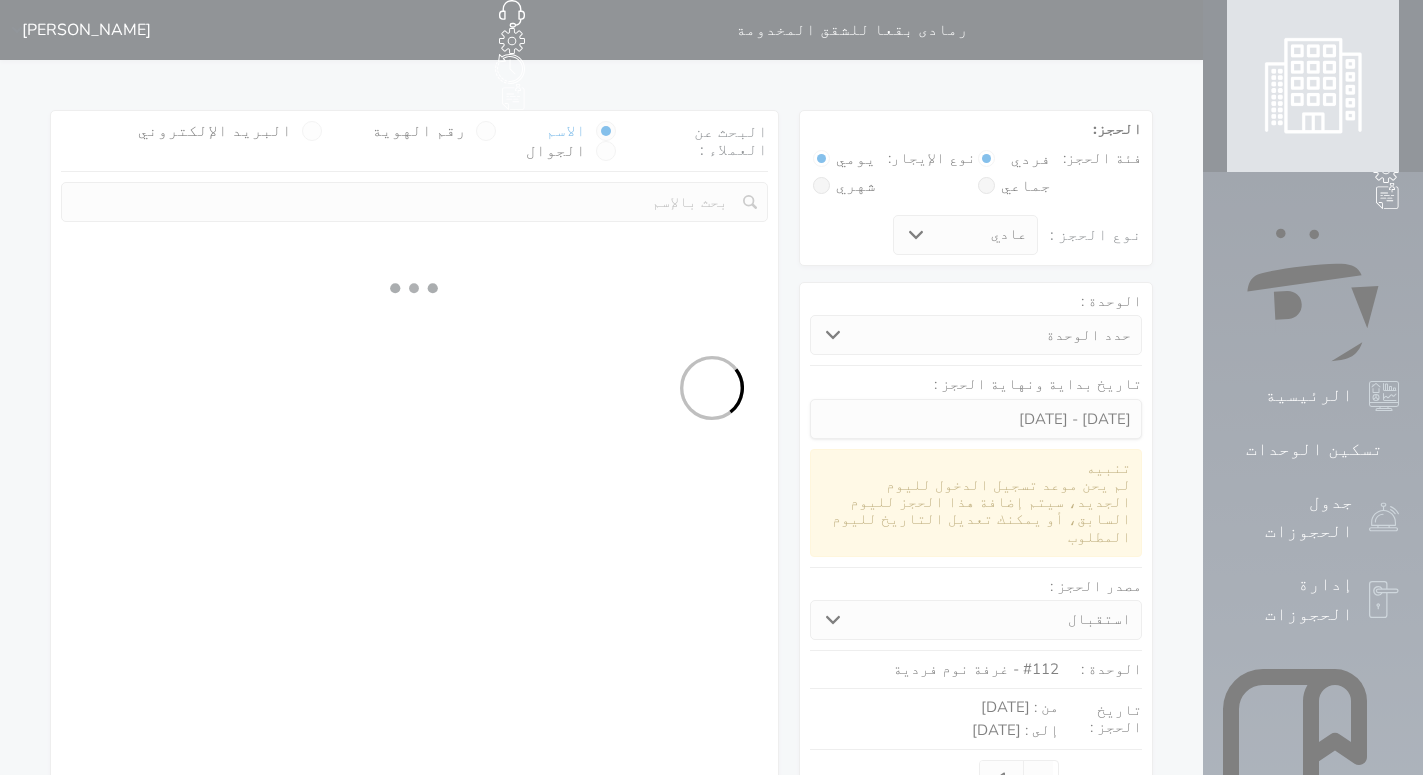 select on "1" 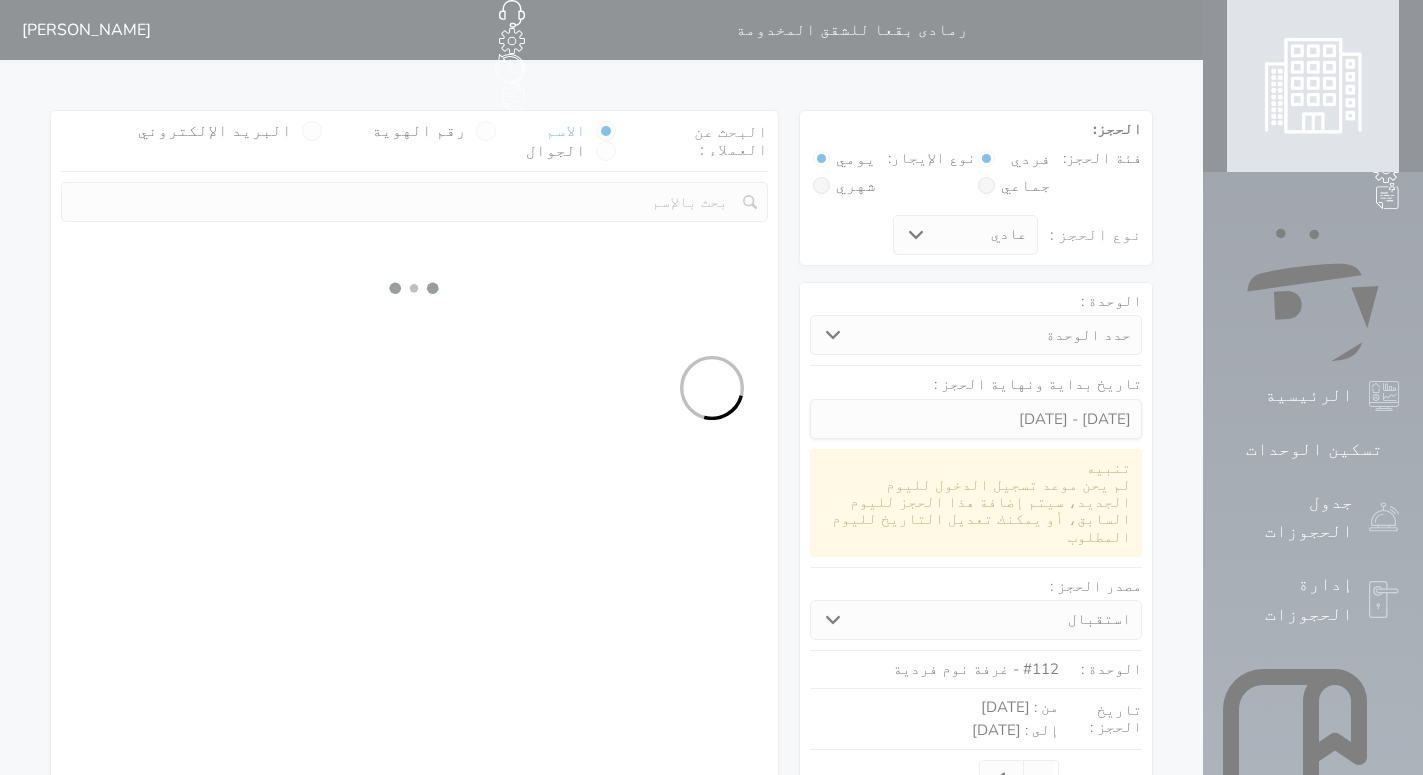 select 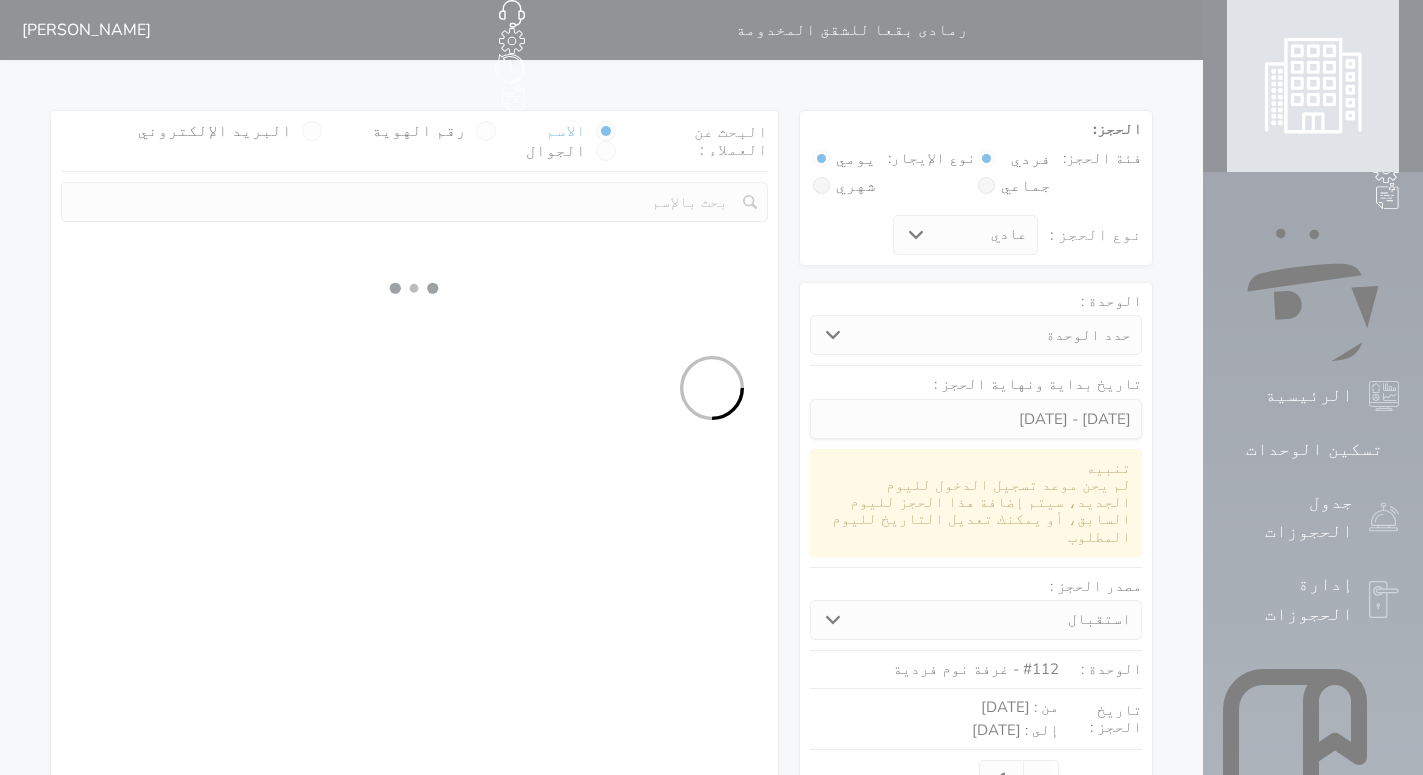 select on "7" 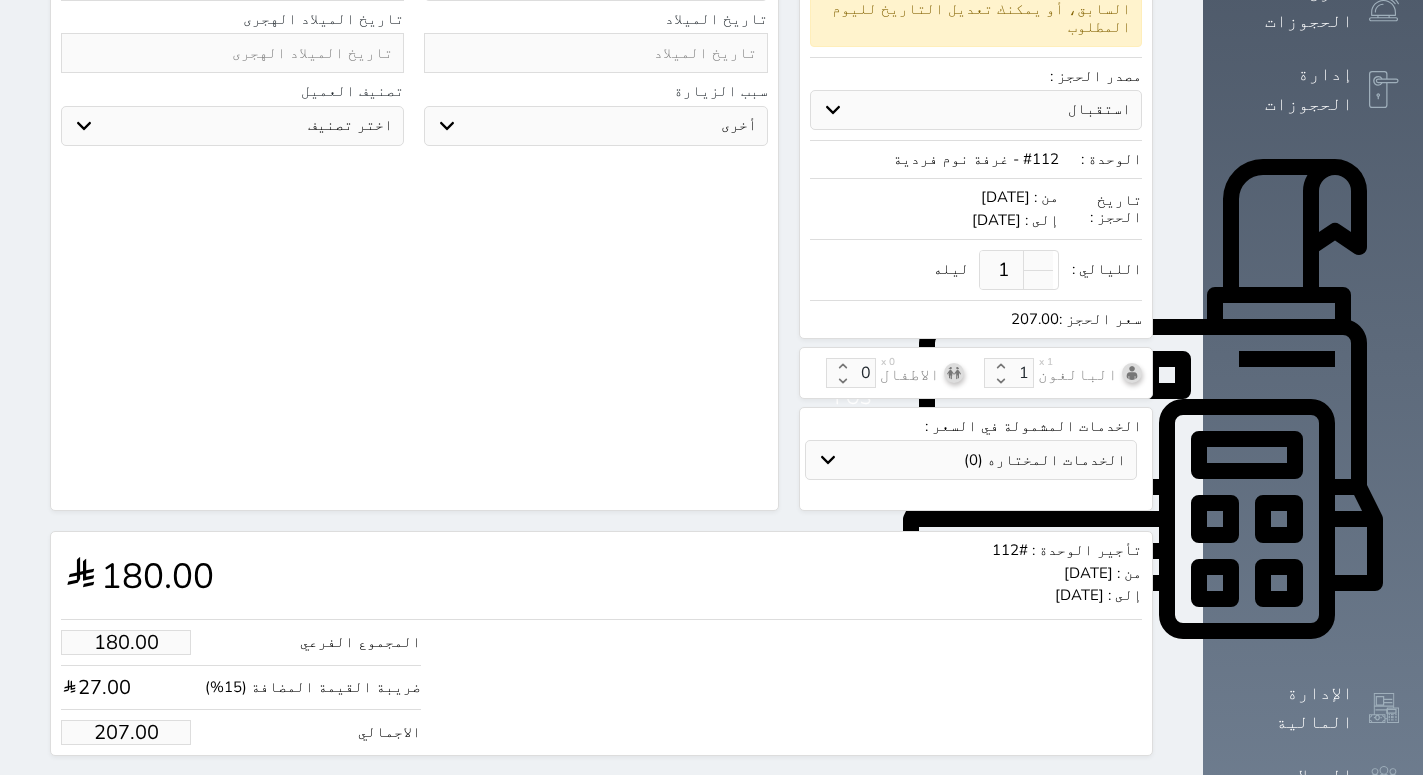 scroll, scrollTop: 0, scrollLeft: 0, axis: both 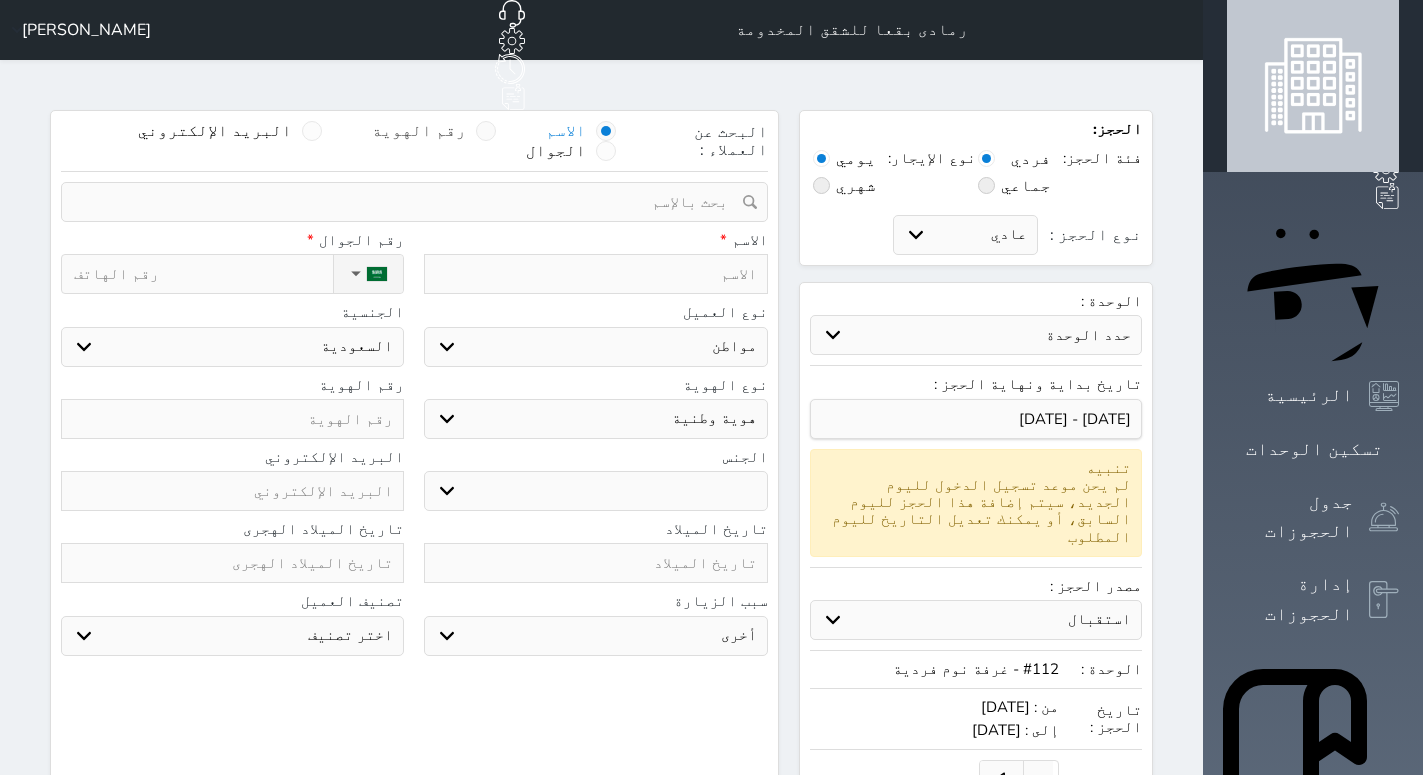 click on "رقم الهوية" at bounding box center [434, 131] 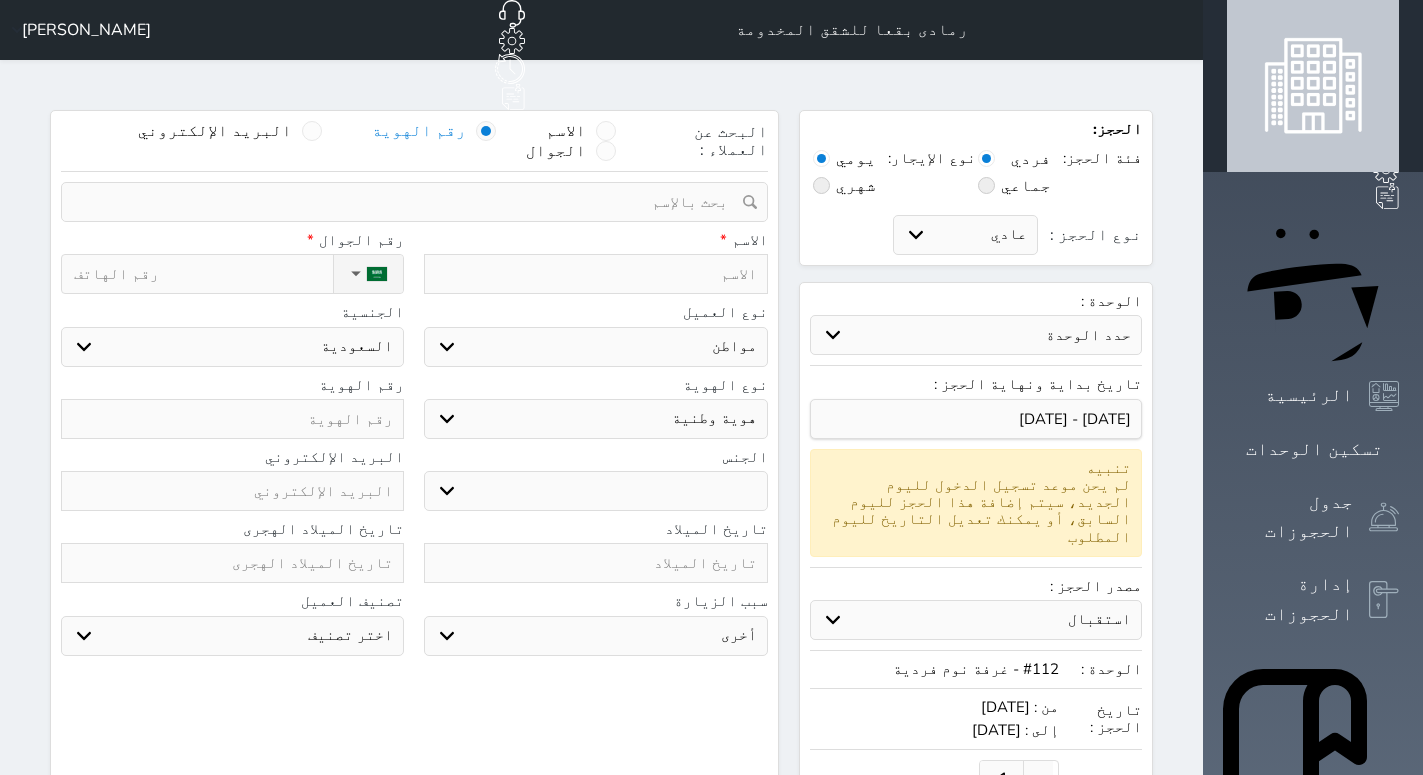 select 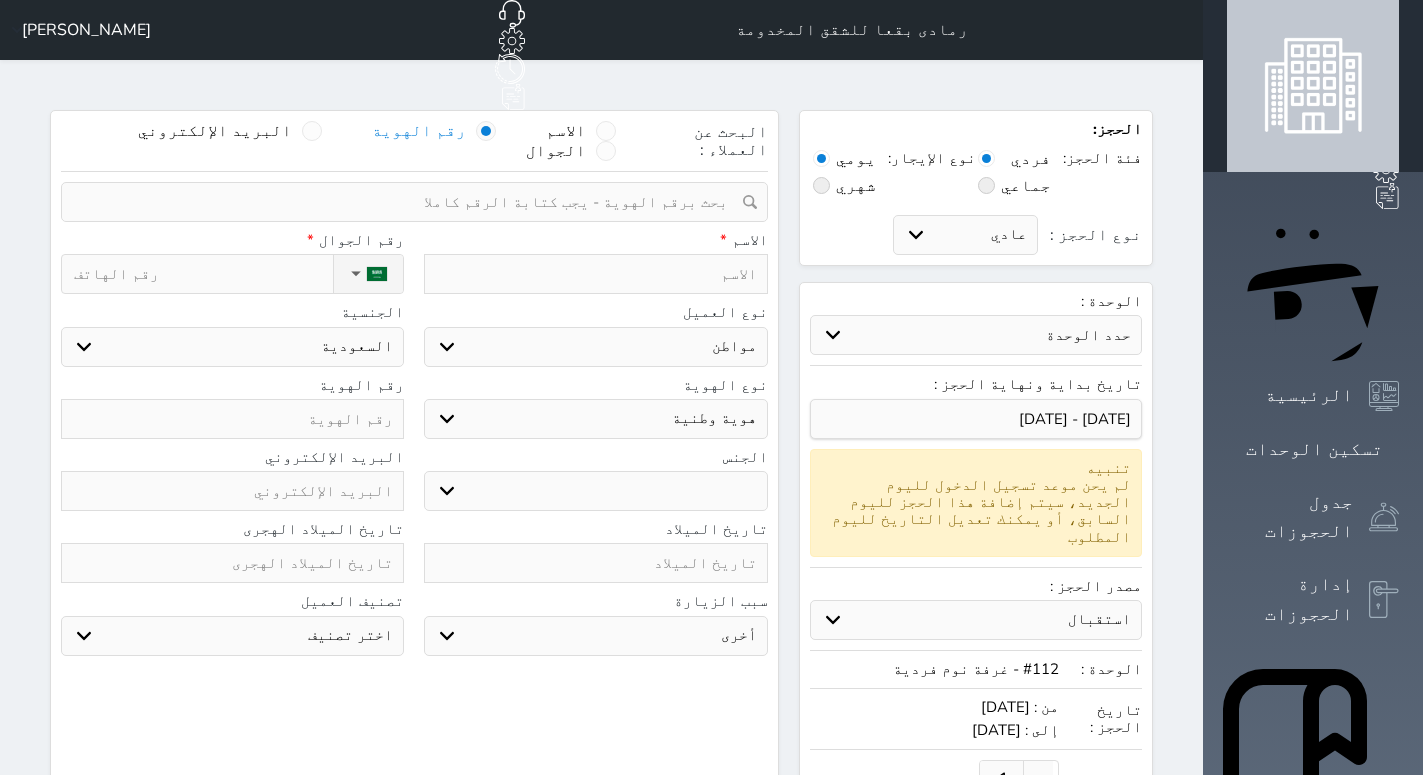 click at bounding box center [407, 202] 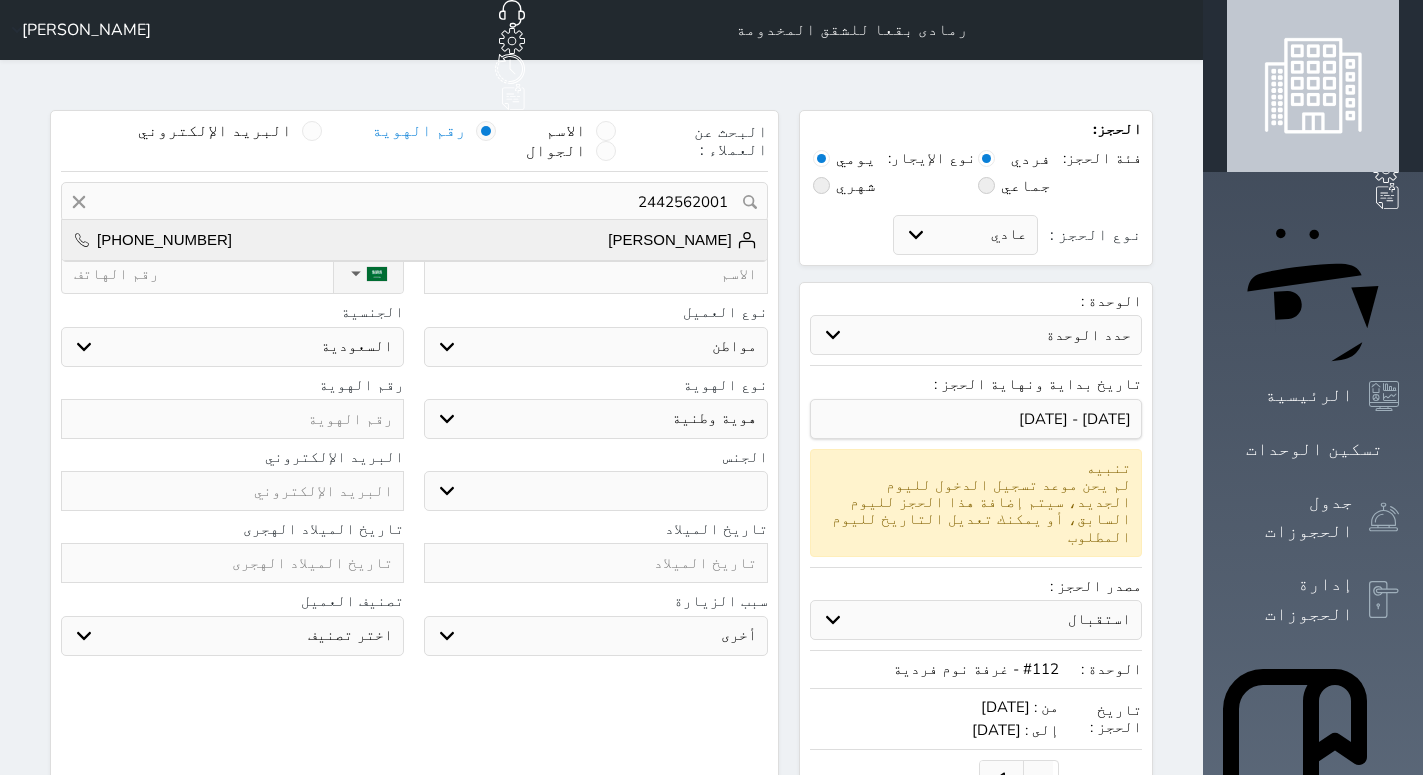 click on "[PERSON_NAME]   [PHONE_NUMBER]" at bounding box center [414, 240] 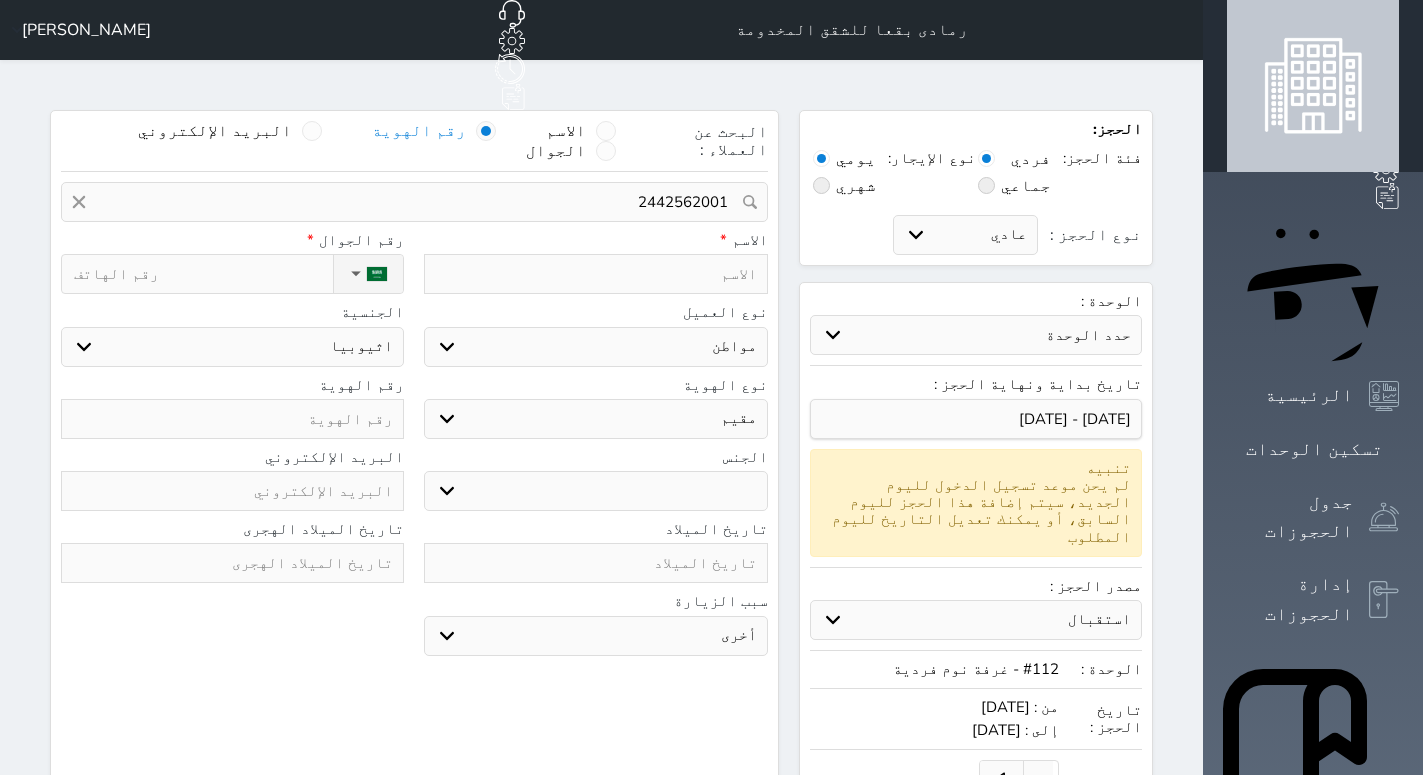 type on "[PERSON_NAME]  ||  [PHONE_NUMBER]" 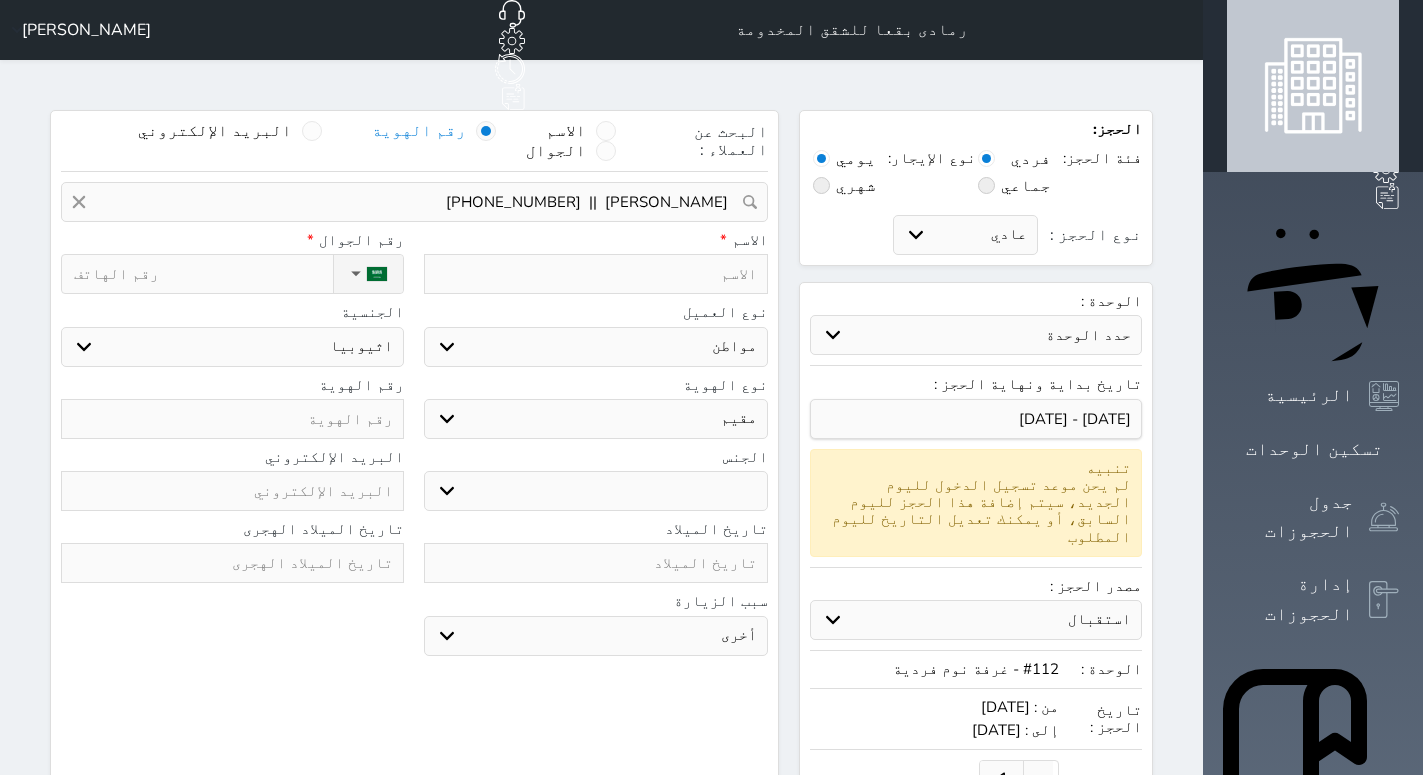 type on "[PERSON_NAME]" 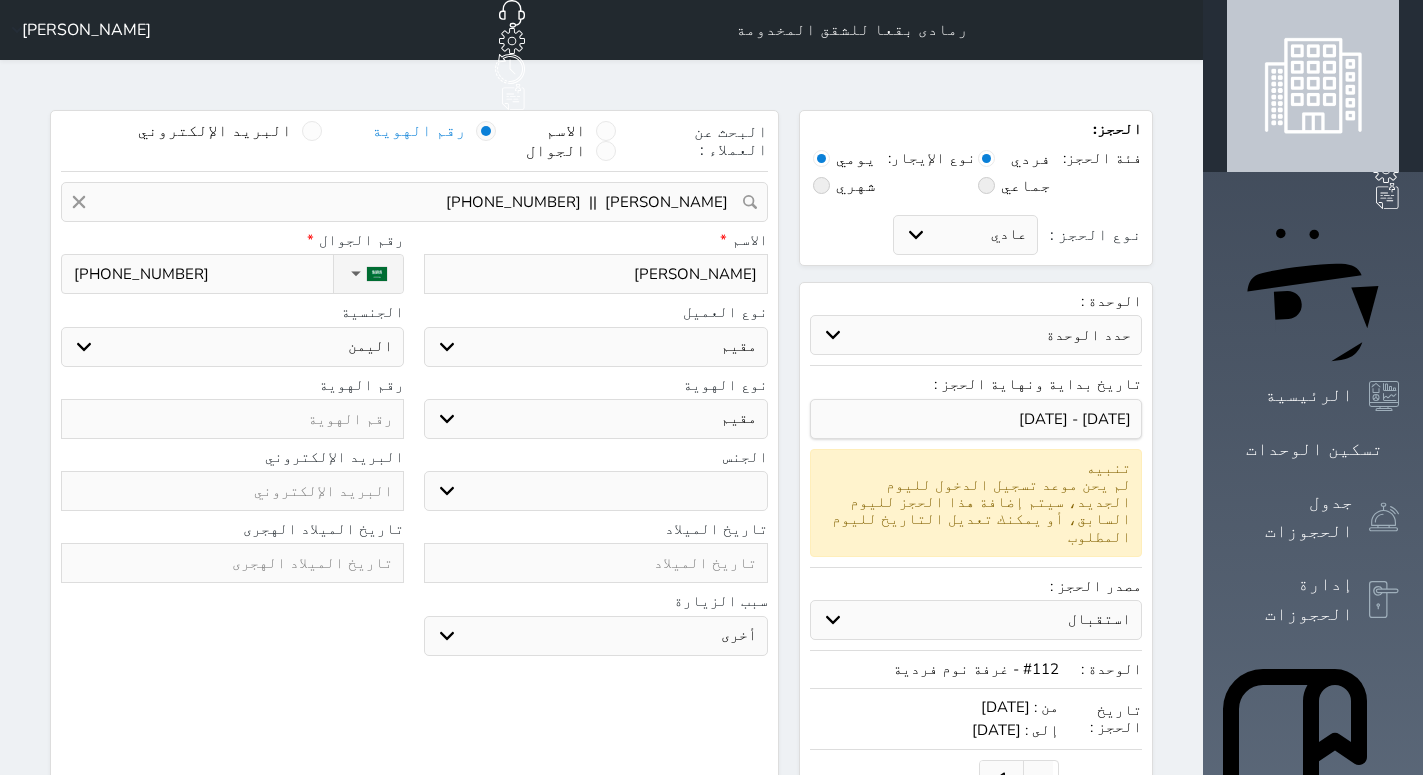 type on "2442562001" 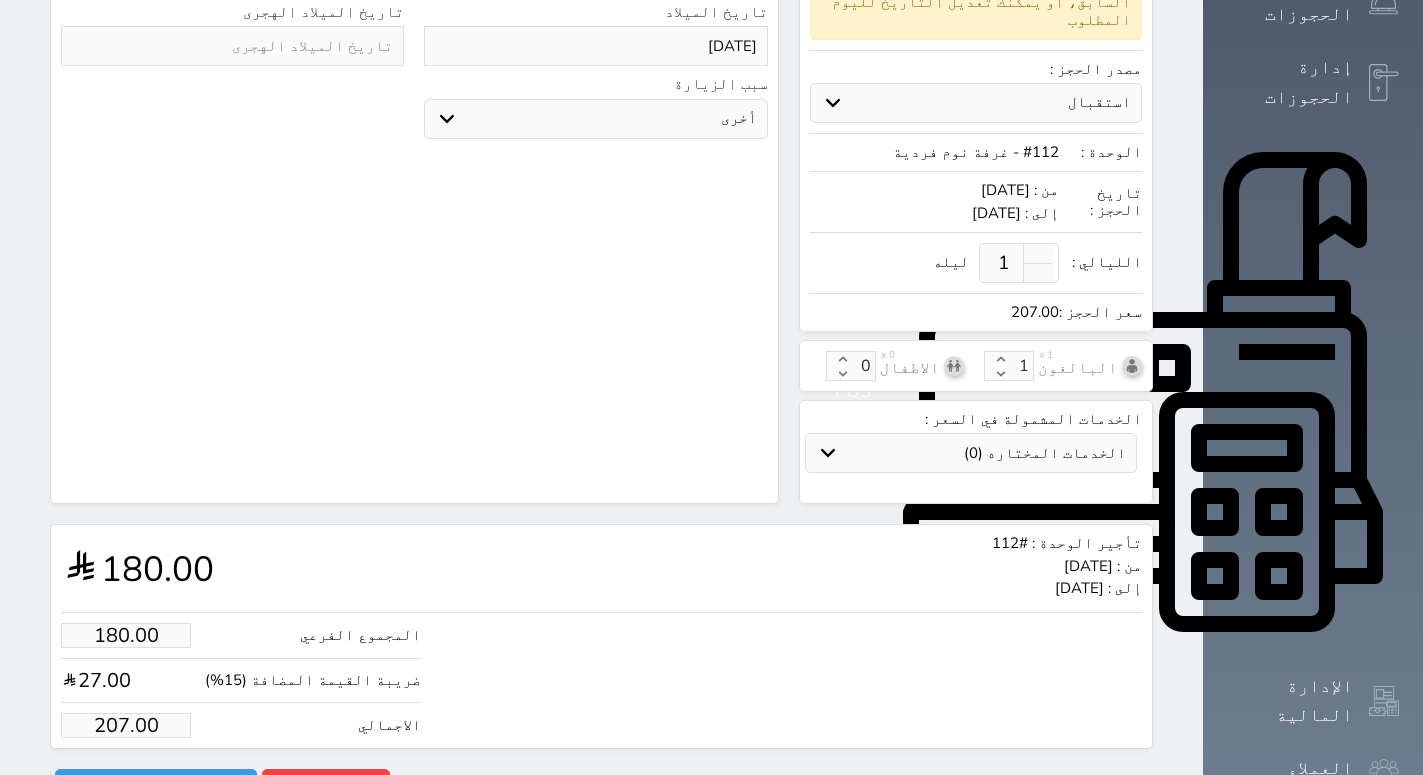 scroll, scrollTop: 520, scrollLeft: 0, axis: vertical 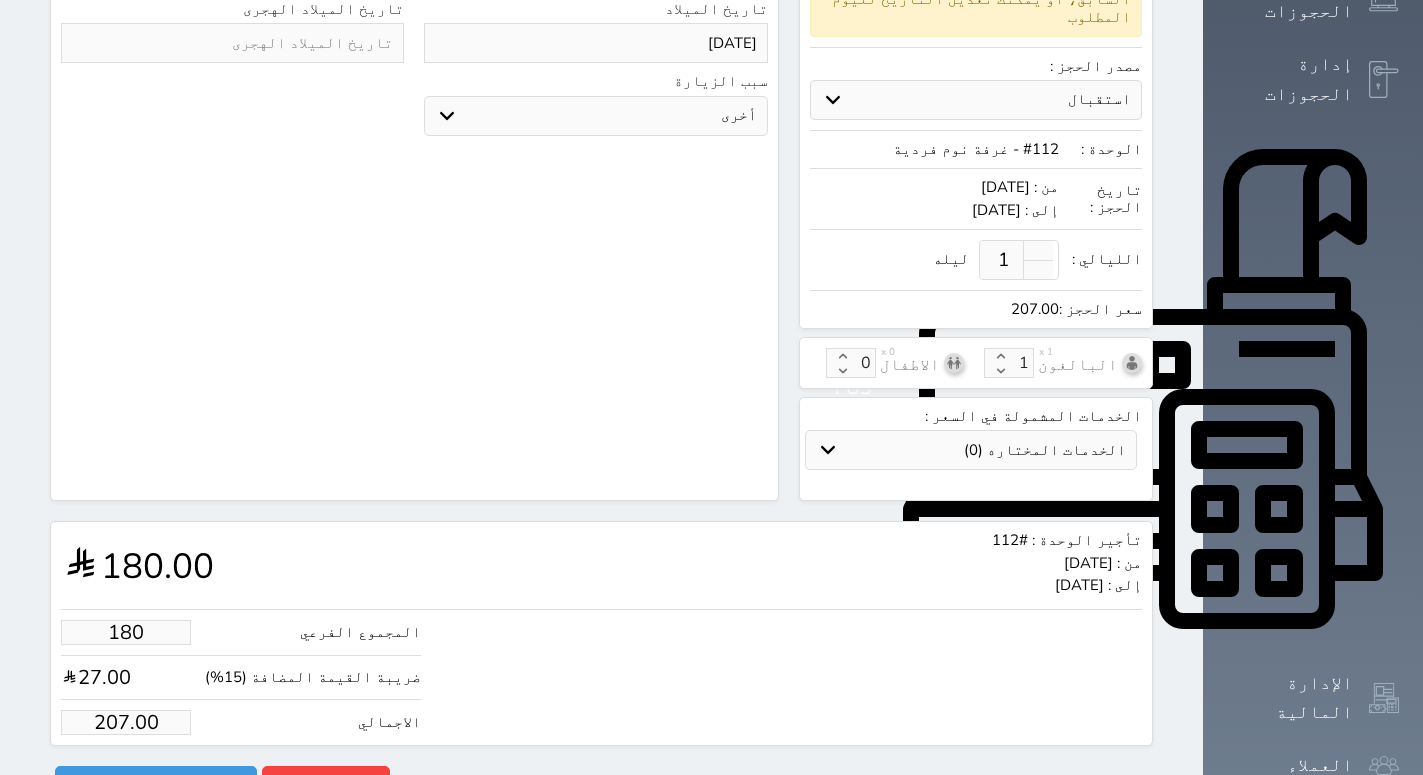 click on "180" at bounding box center [126, 632] 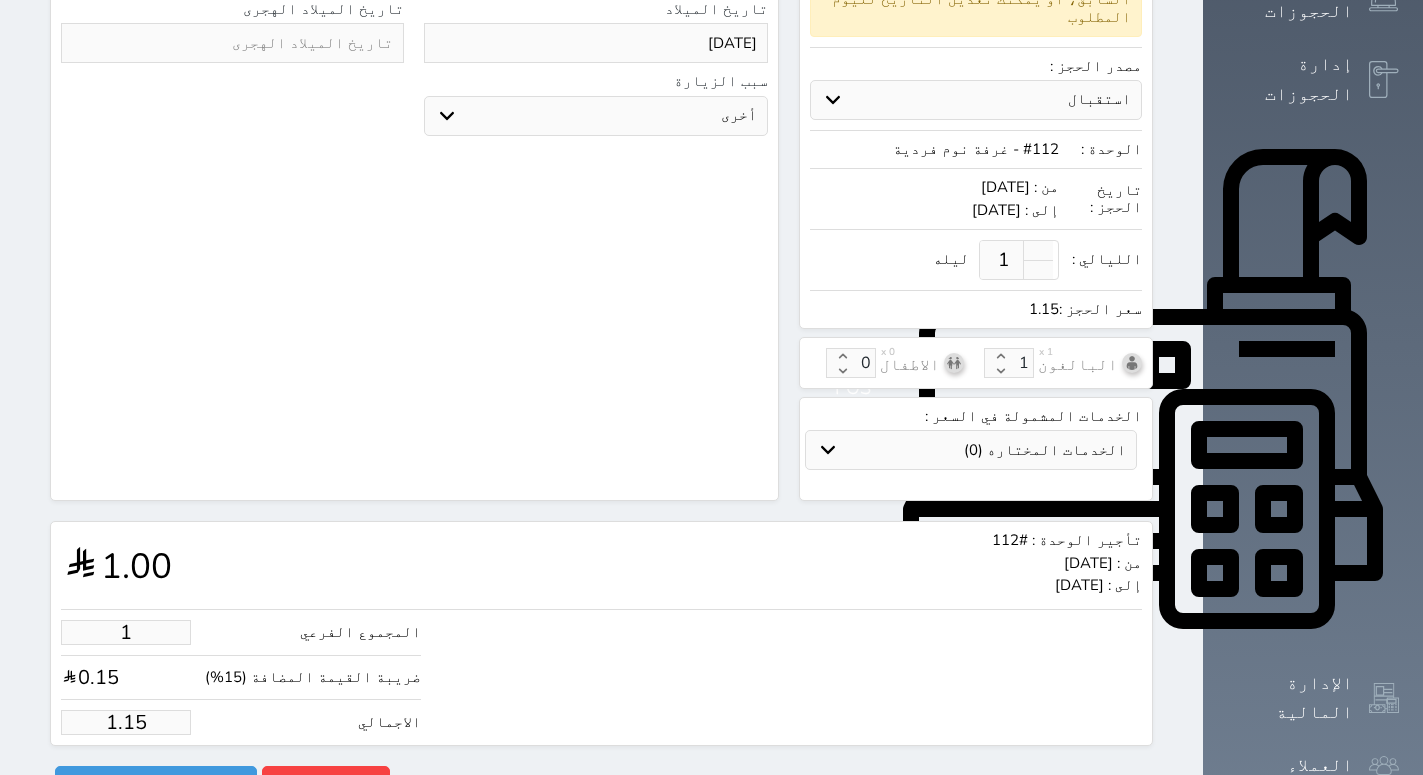 type on "13" 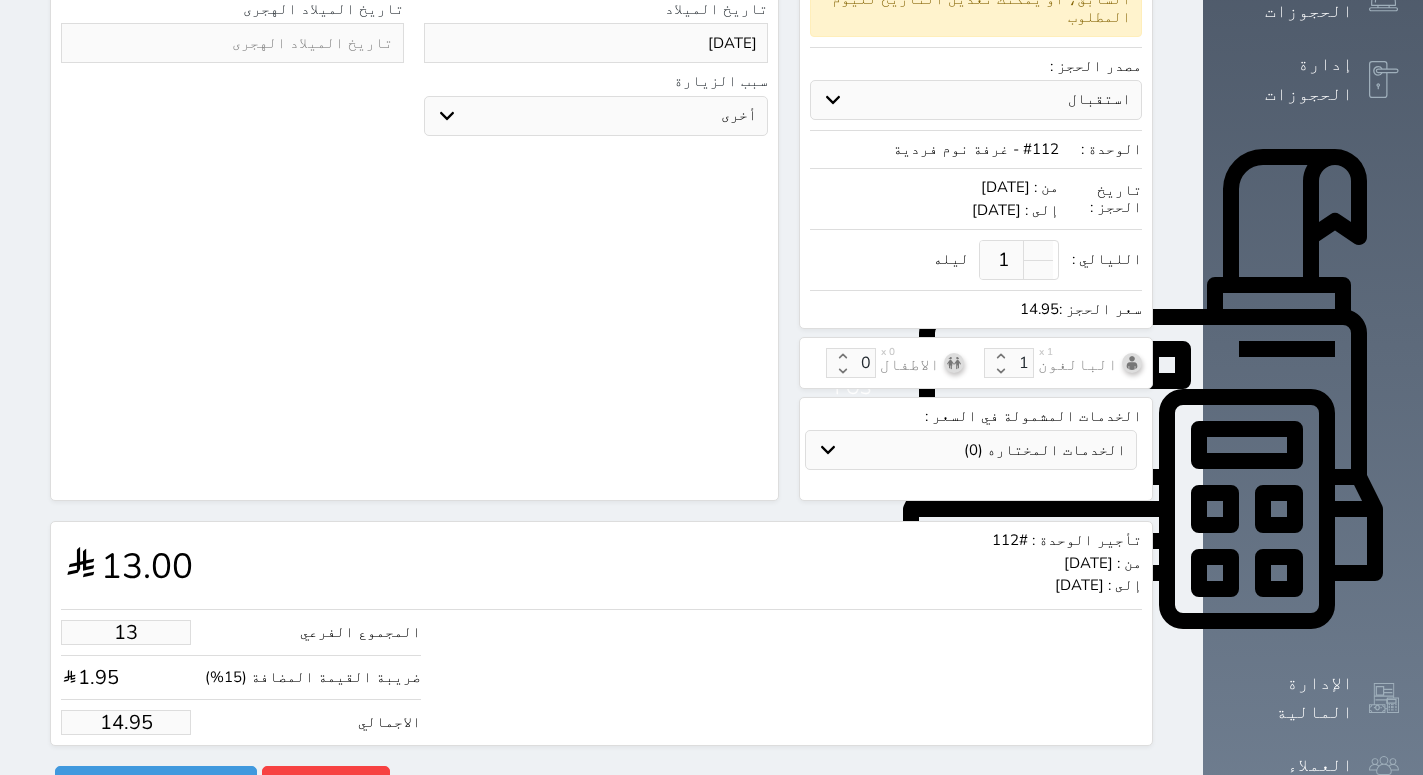 type on "130" 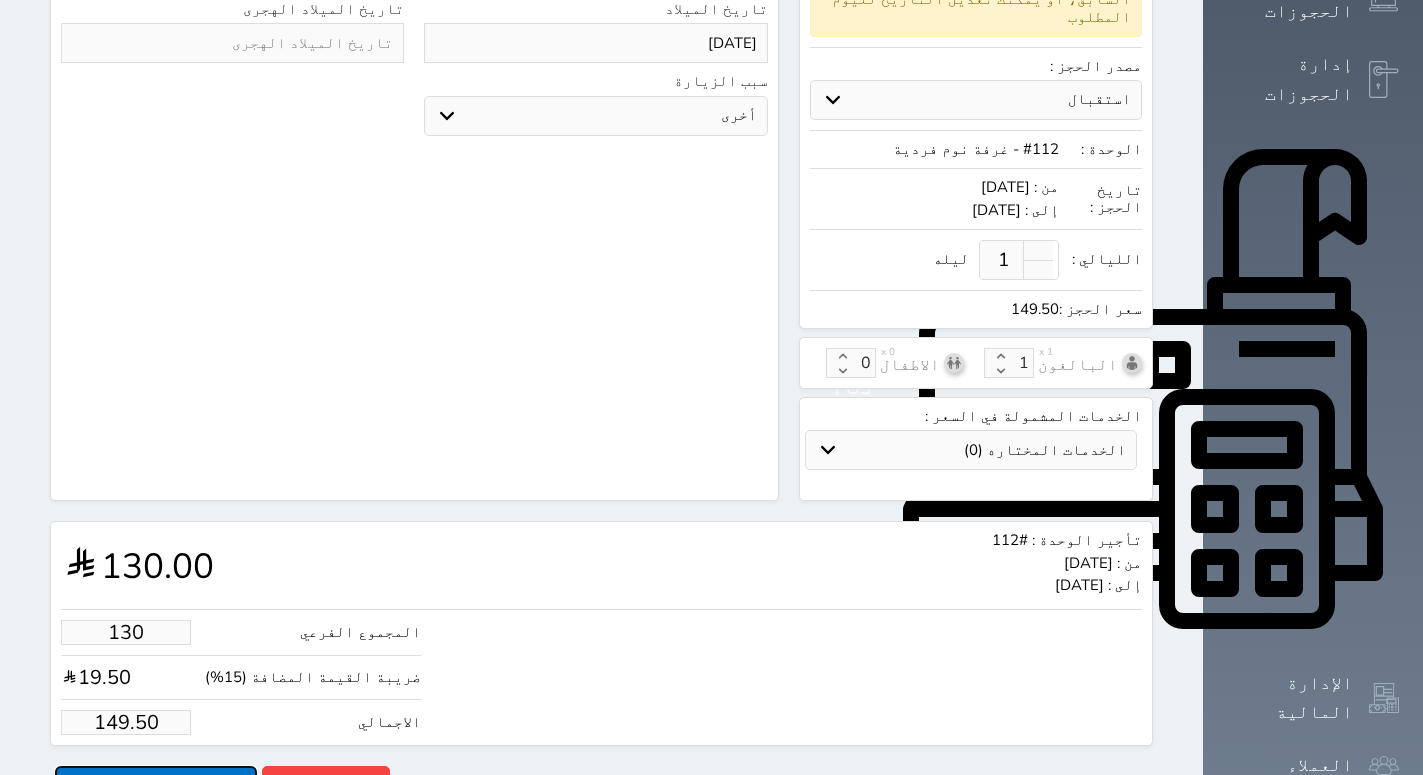 type on "130.00" 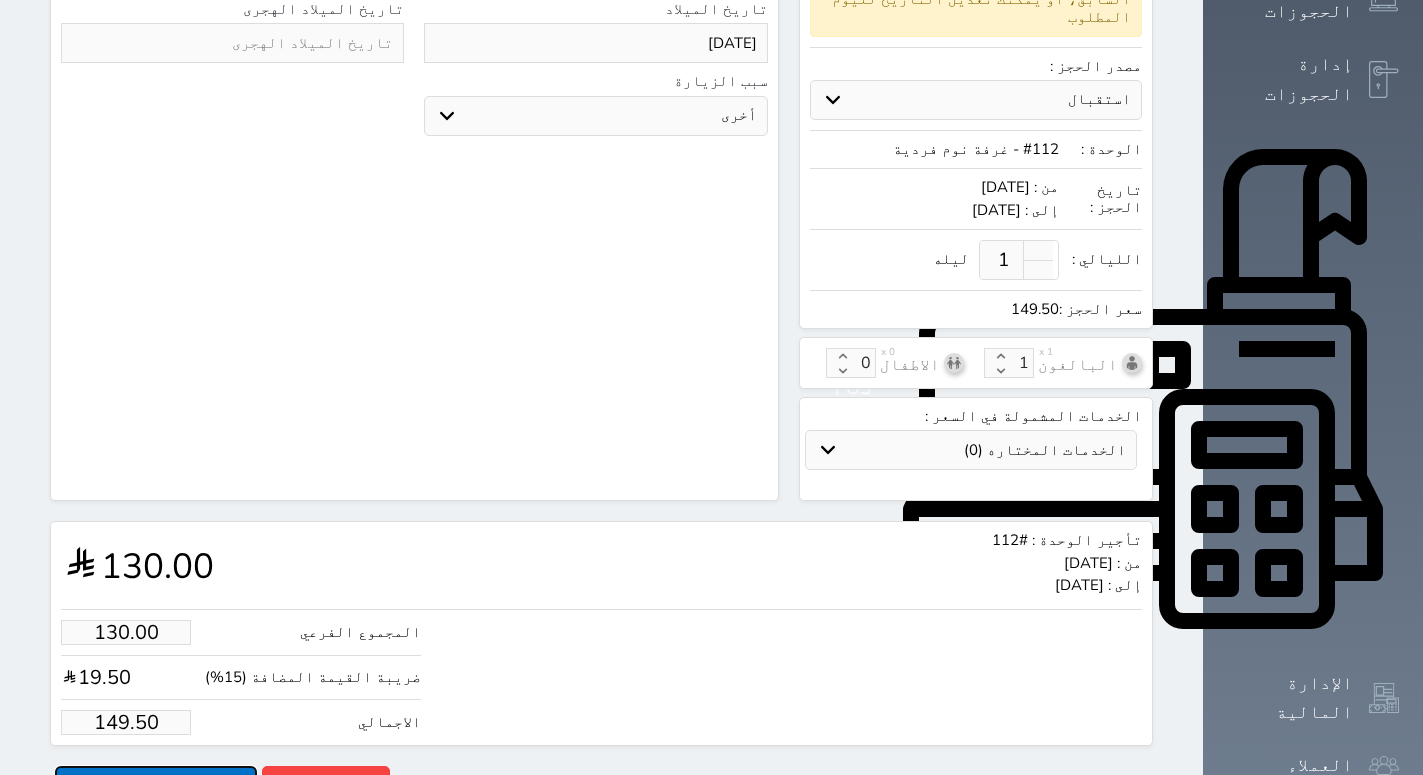 click on "حجز" at bounding box center [156, 783] 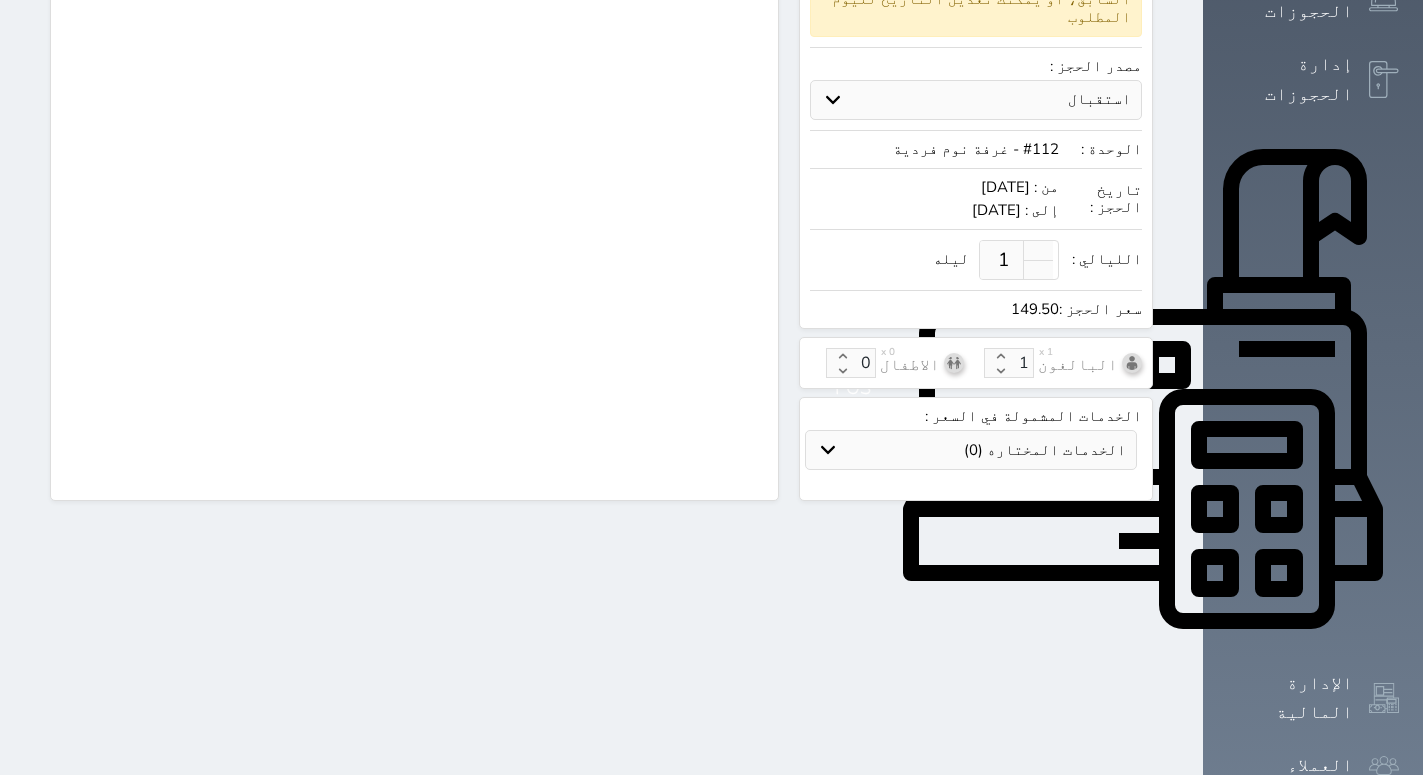scroll, scrollTop: 510, scrollLeft: 0, axis: vertical 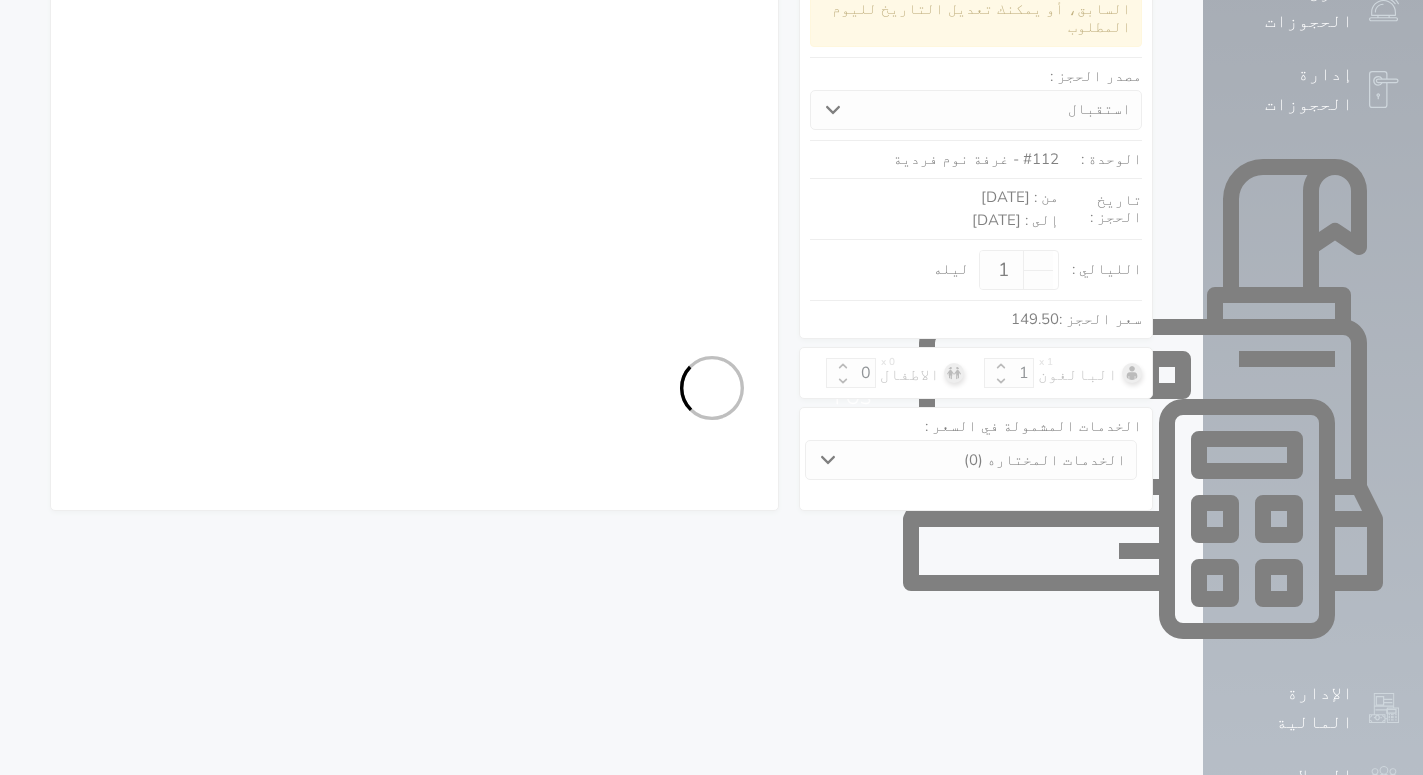 select on "4" 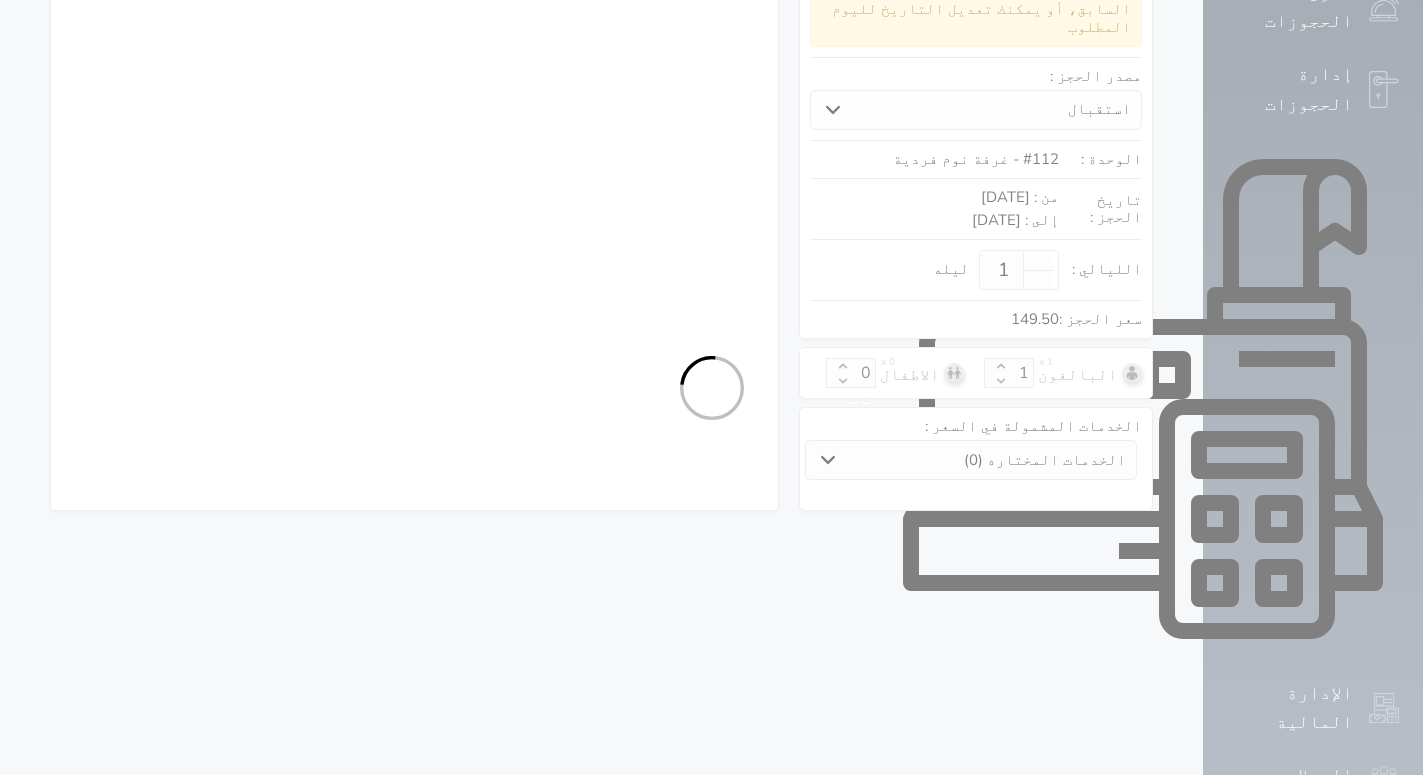 select on "111" 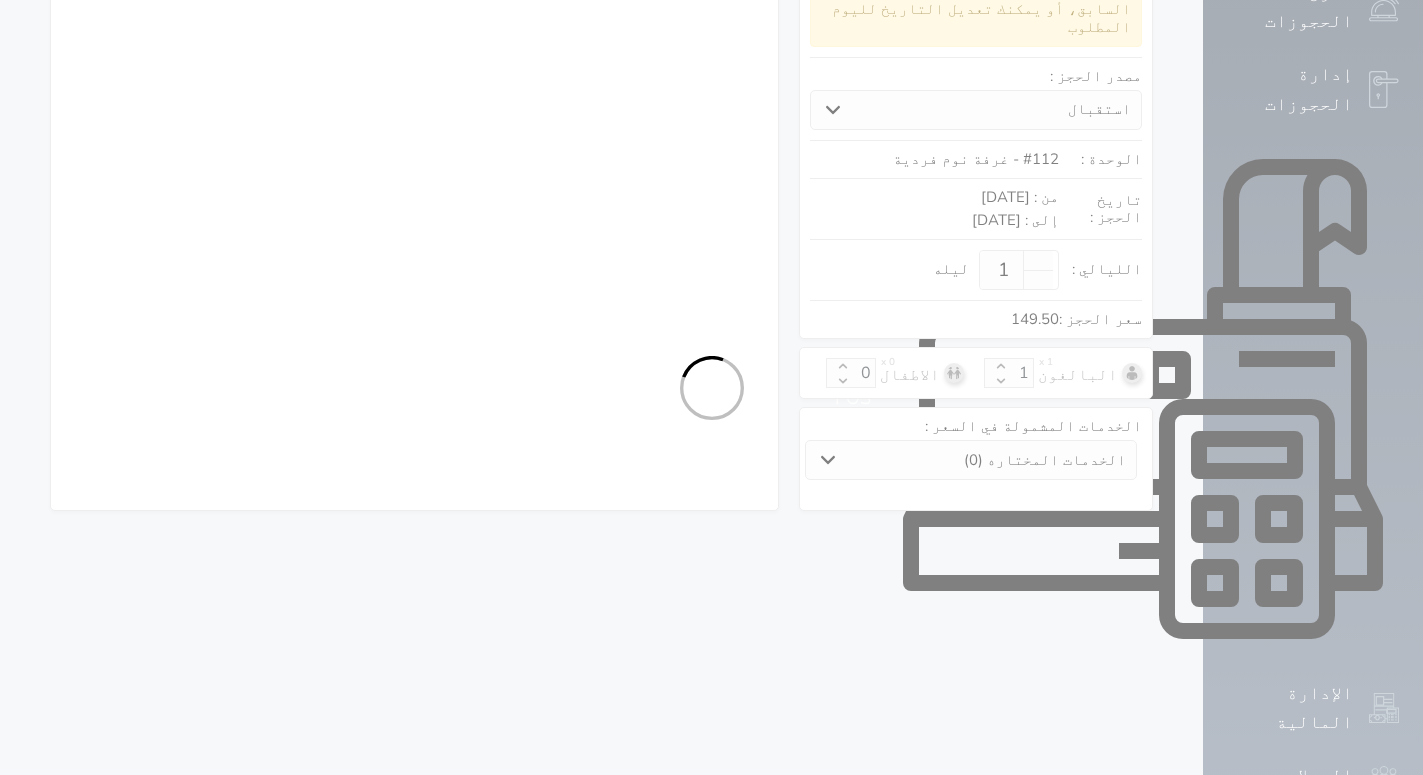 select on "4" 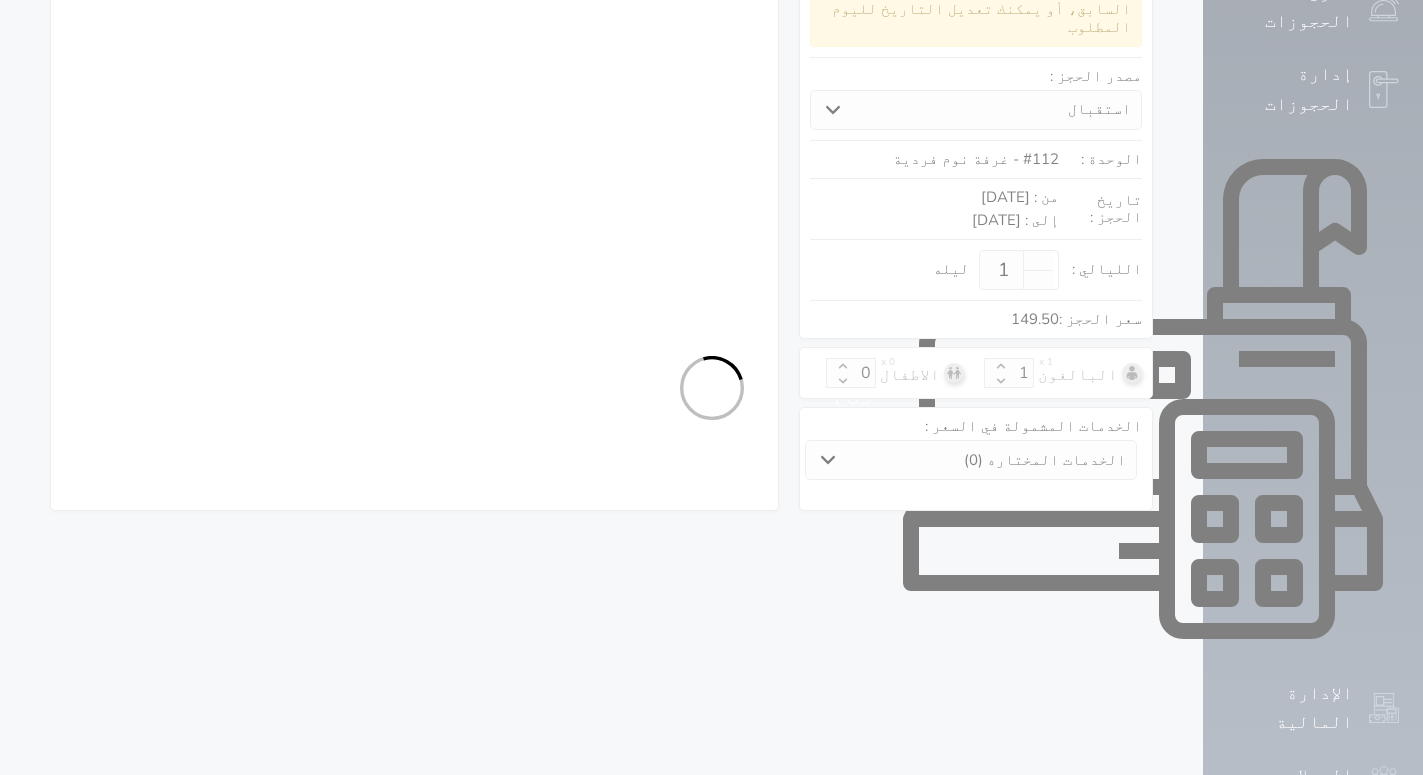 select on "7" 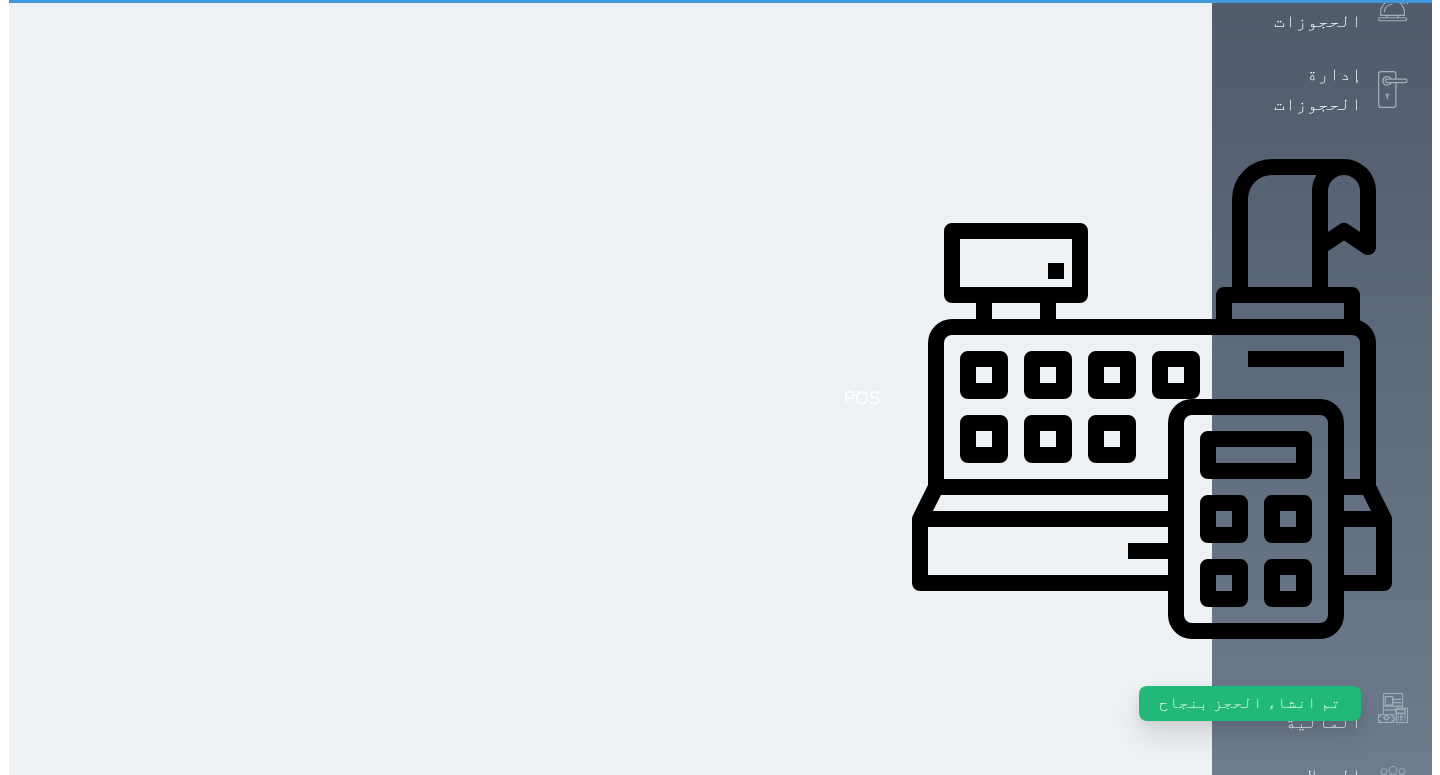 scroll, scrollTop: 0, scrollLeft: 0, axis: both 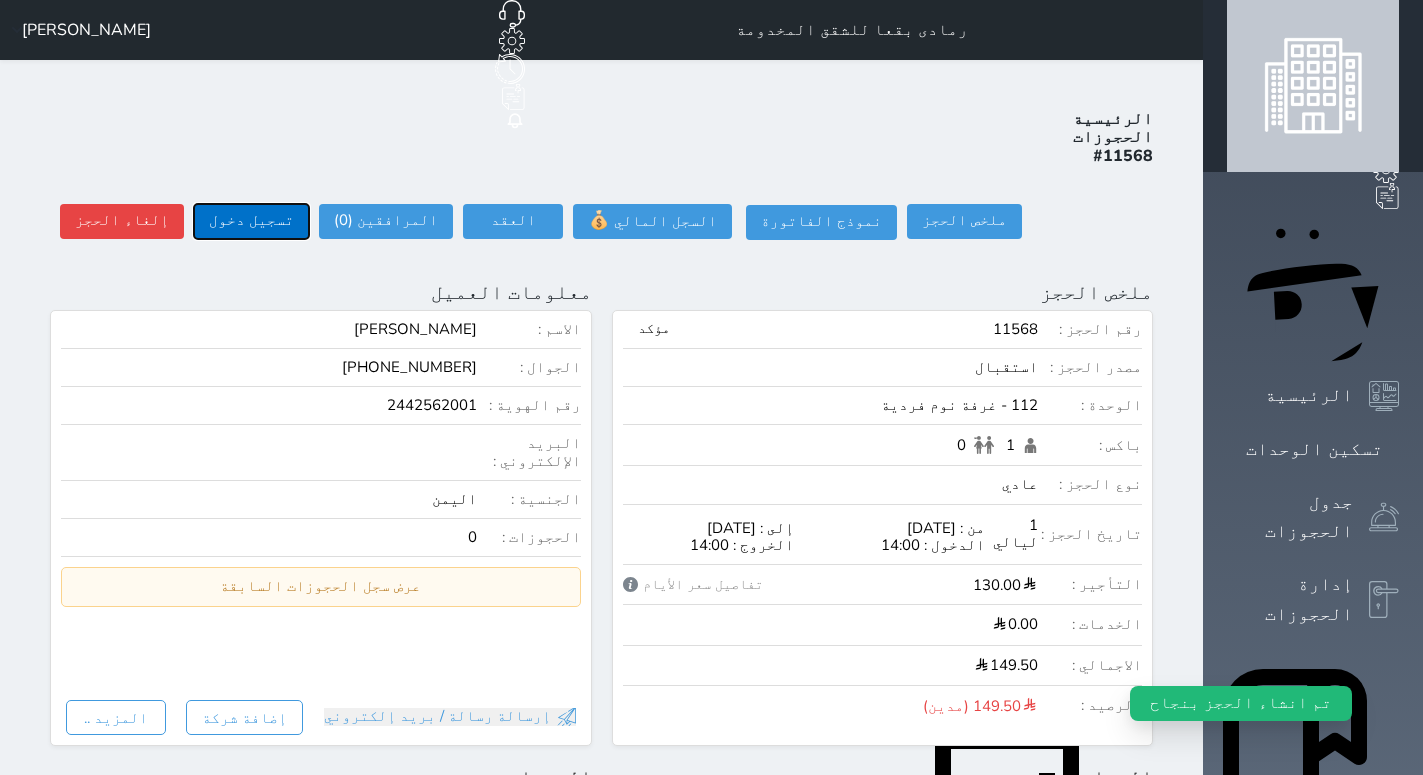 click on "تسجيل دخول" at bounding box center [251, 221] 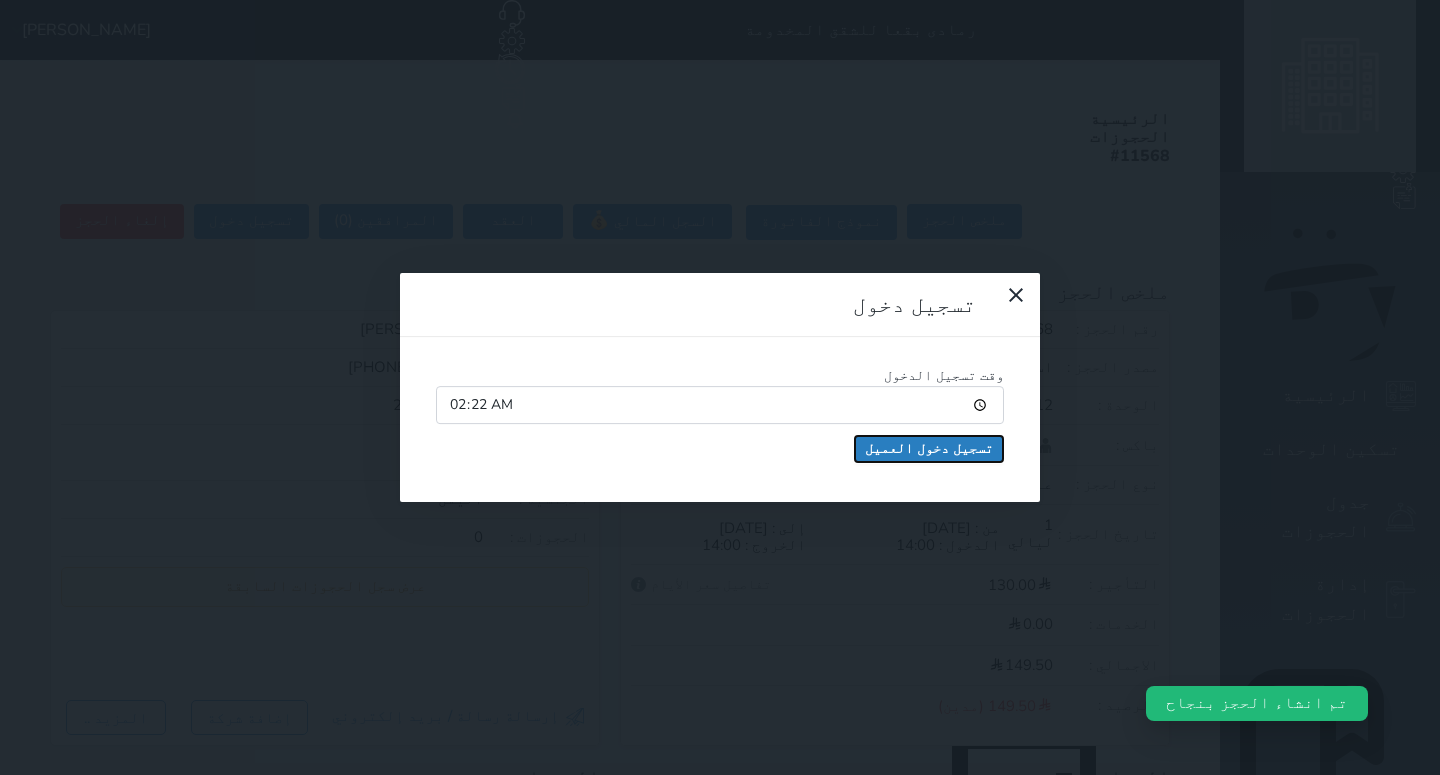 click on "تسجيل دخول العميل" at bounding box center (929, 449) 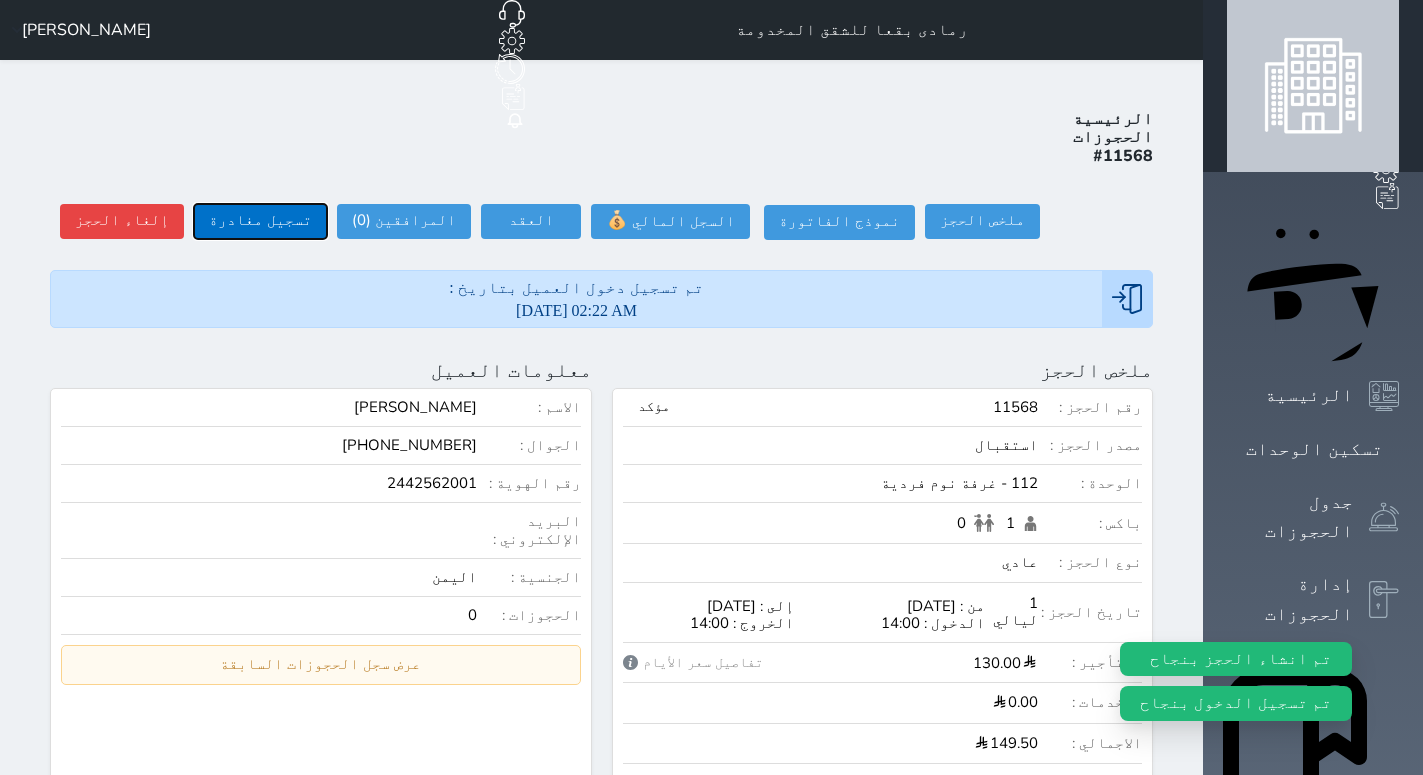 click on "تسجيل مغادرة" at bounding box center [260, 221] 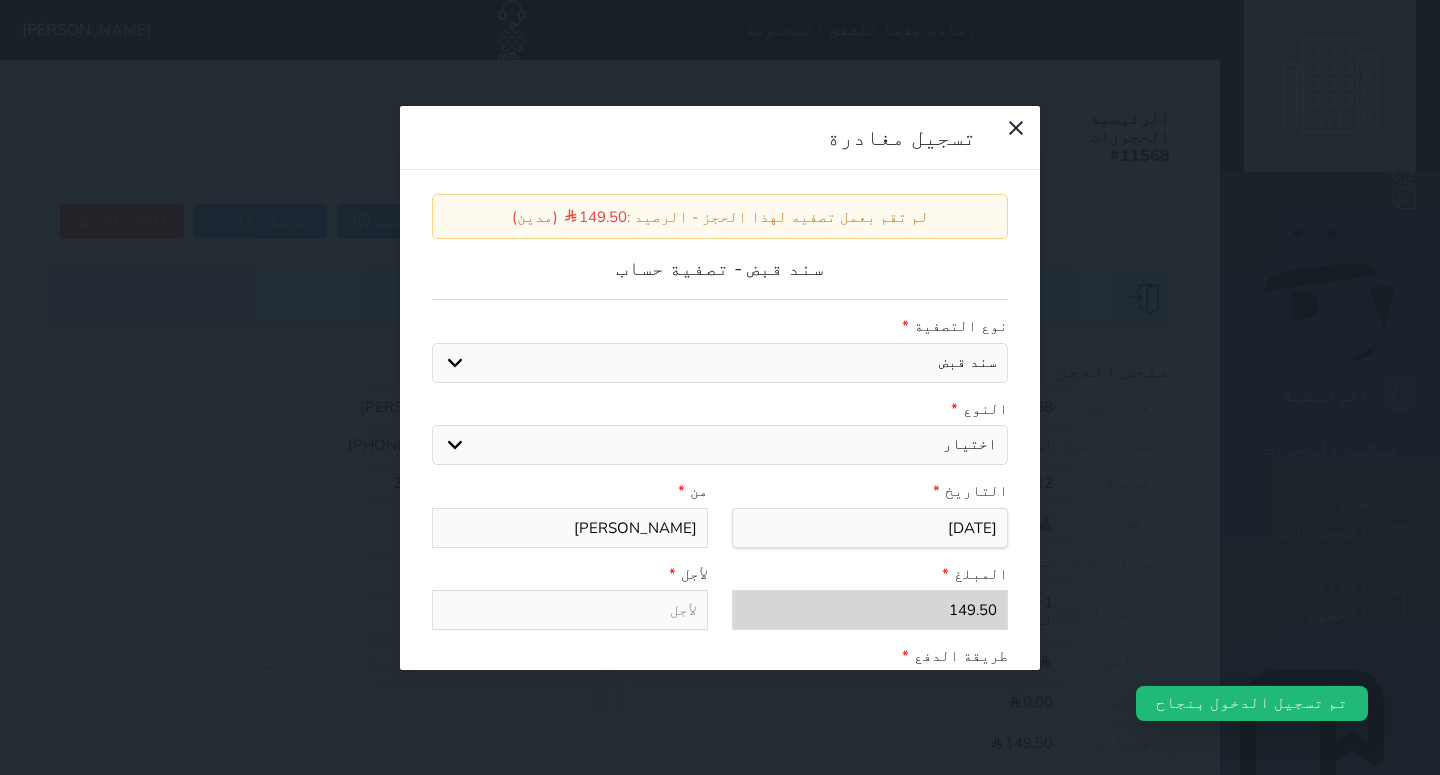 select on "27724" 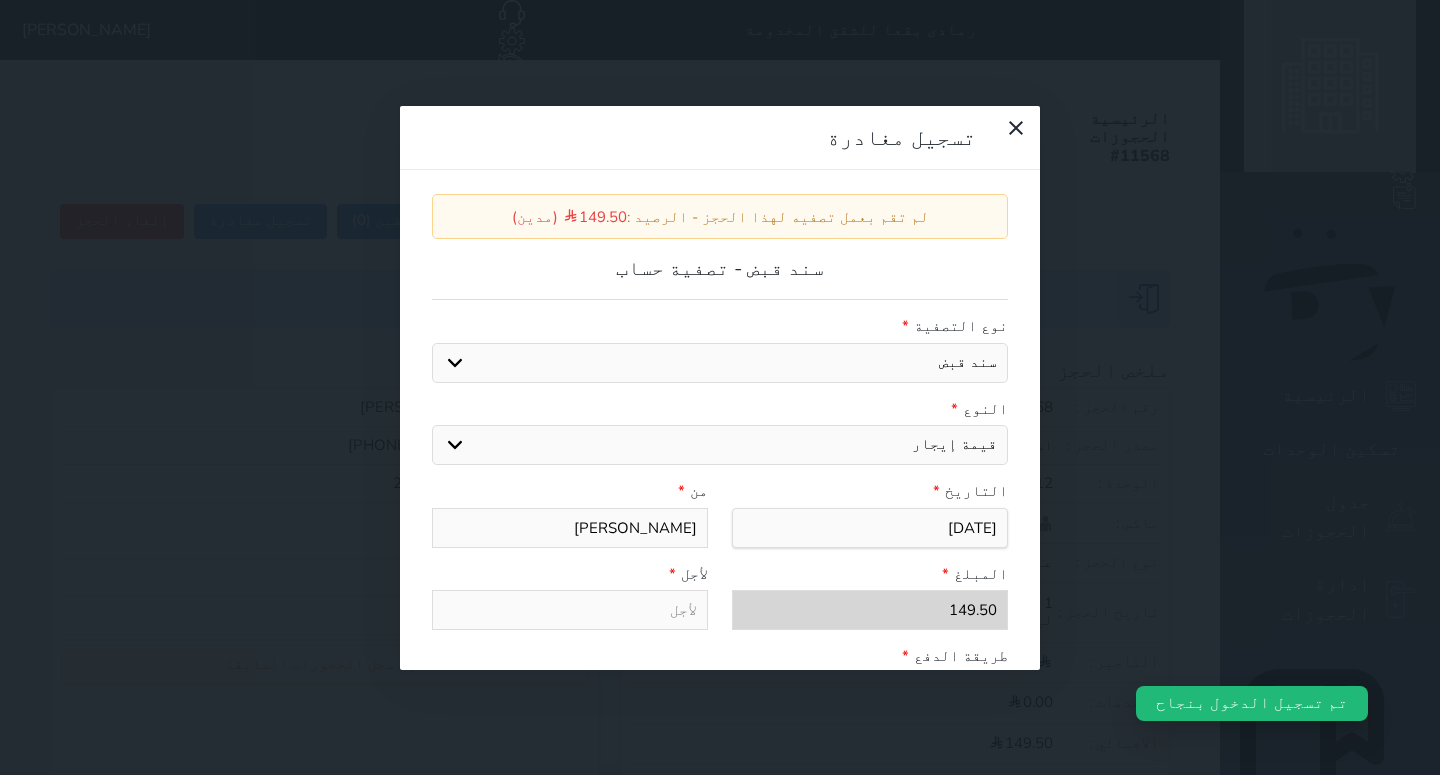 click on "قيمة إيجار" at bounding box center [0, 0] 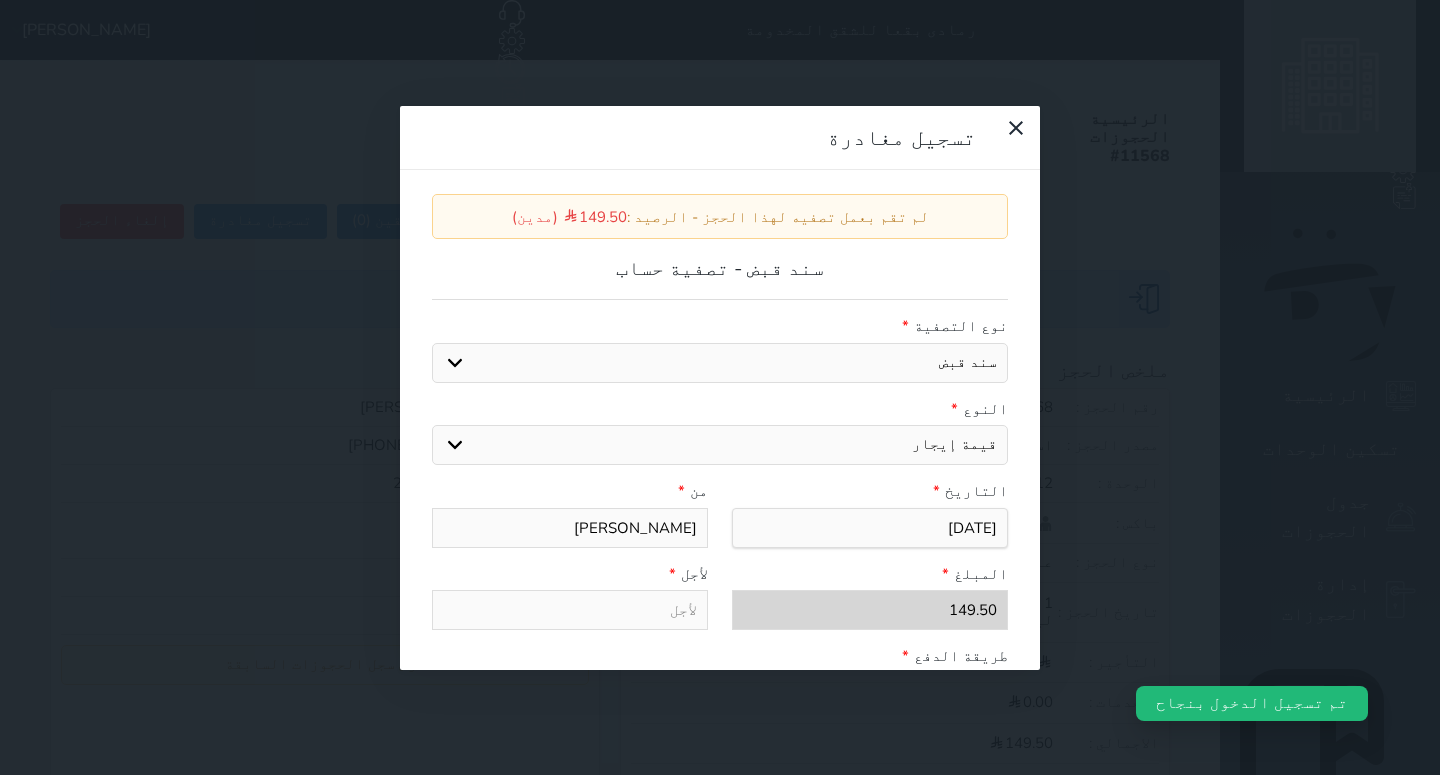 type on "قيمة إيجار - الوحدة - 112" 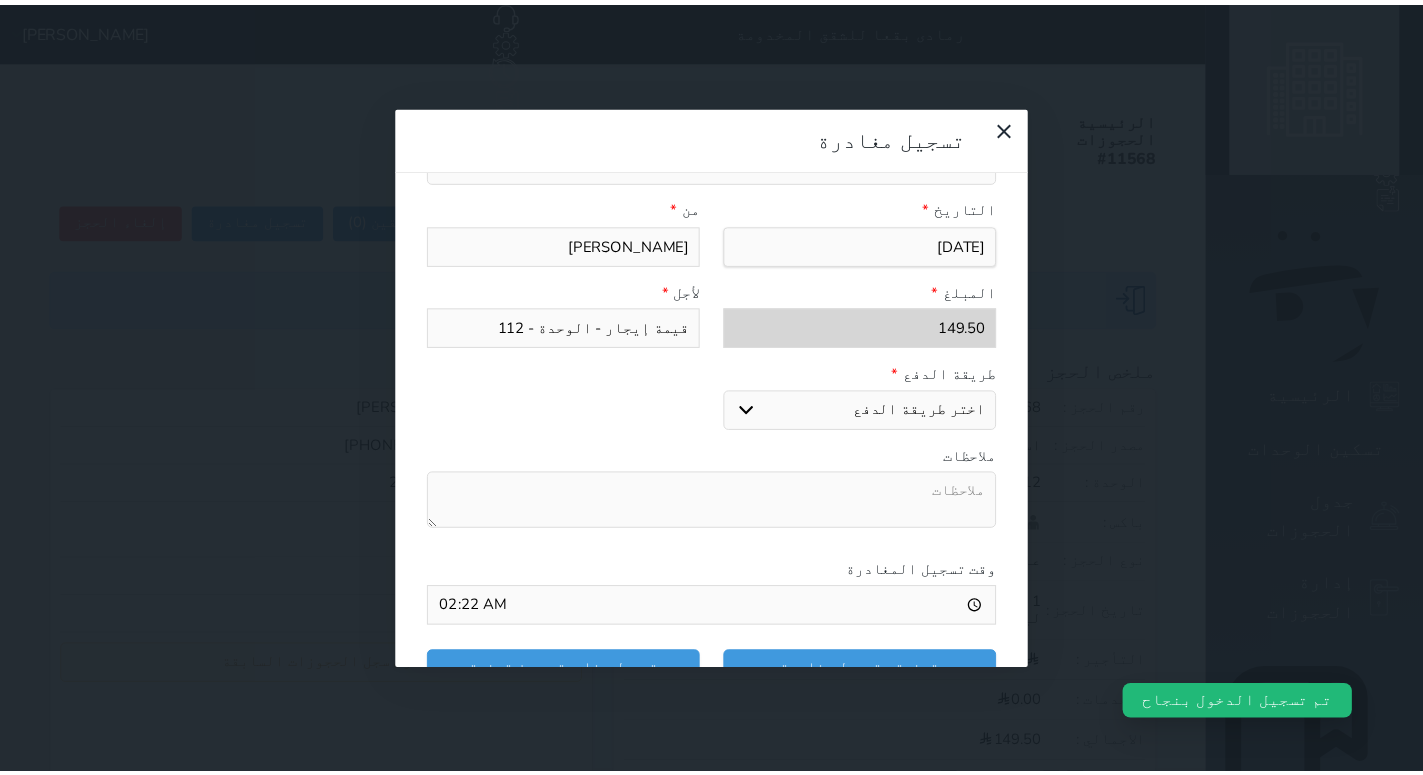 scroll, scrollTop: 302, scrollLeft: 0, axis: vertical 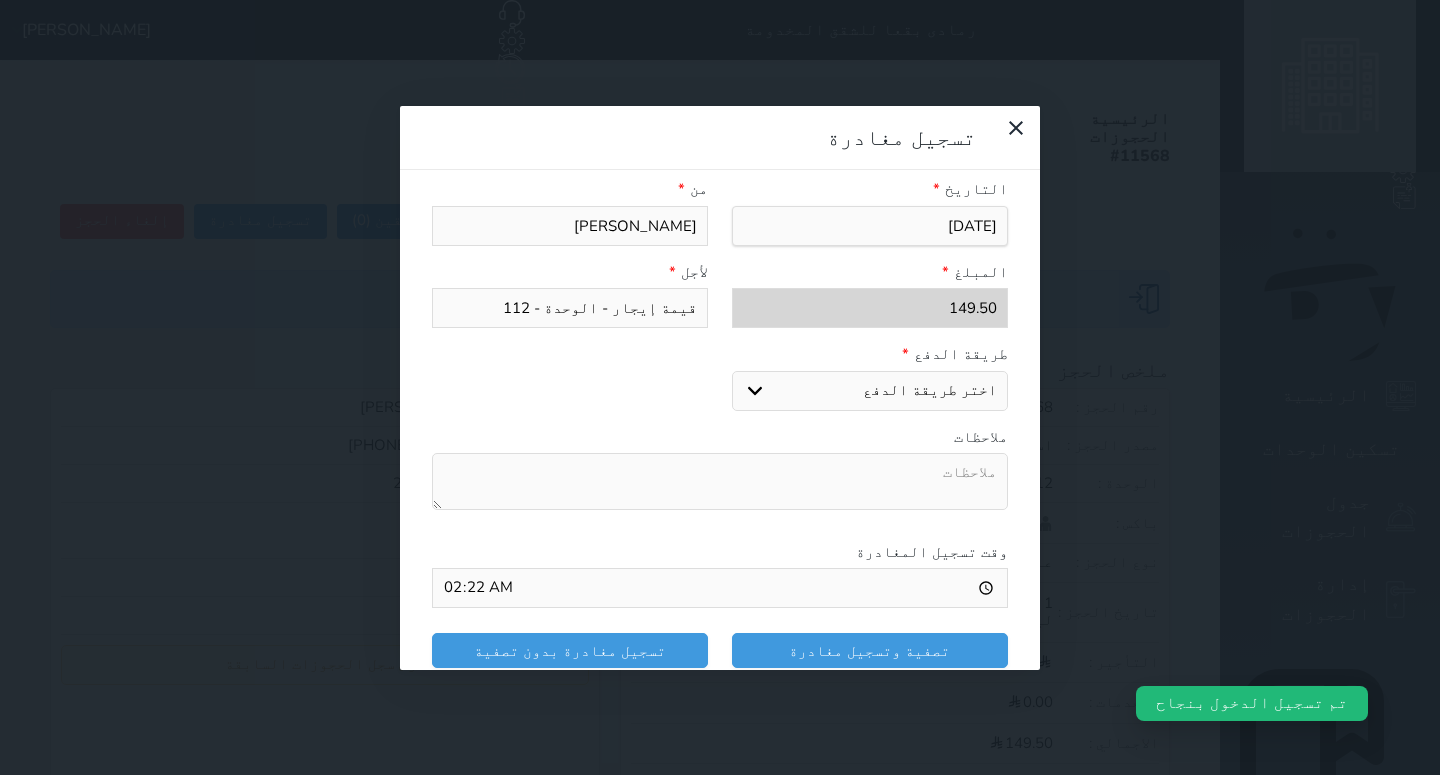 click on "اختر طريقة الدفع   دفع نقدى   تحويل بنكى   مدى   بطاقة ائتمان" at bounding box center [870, 391] 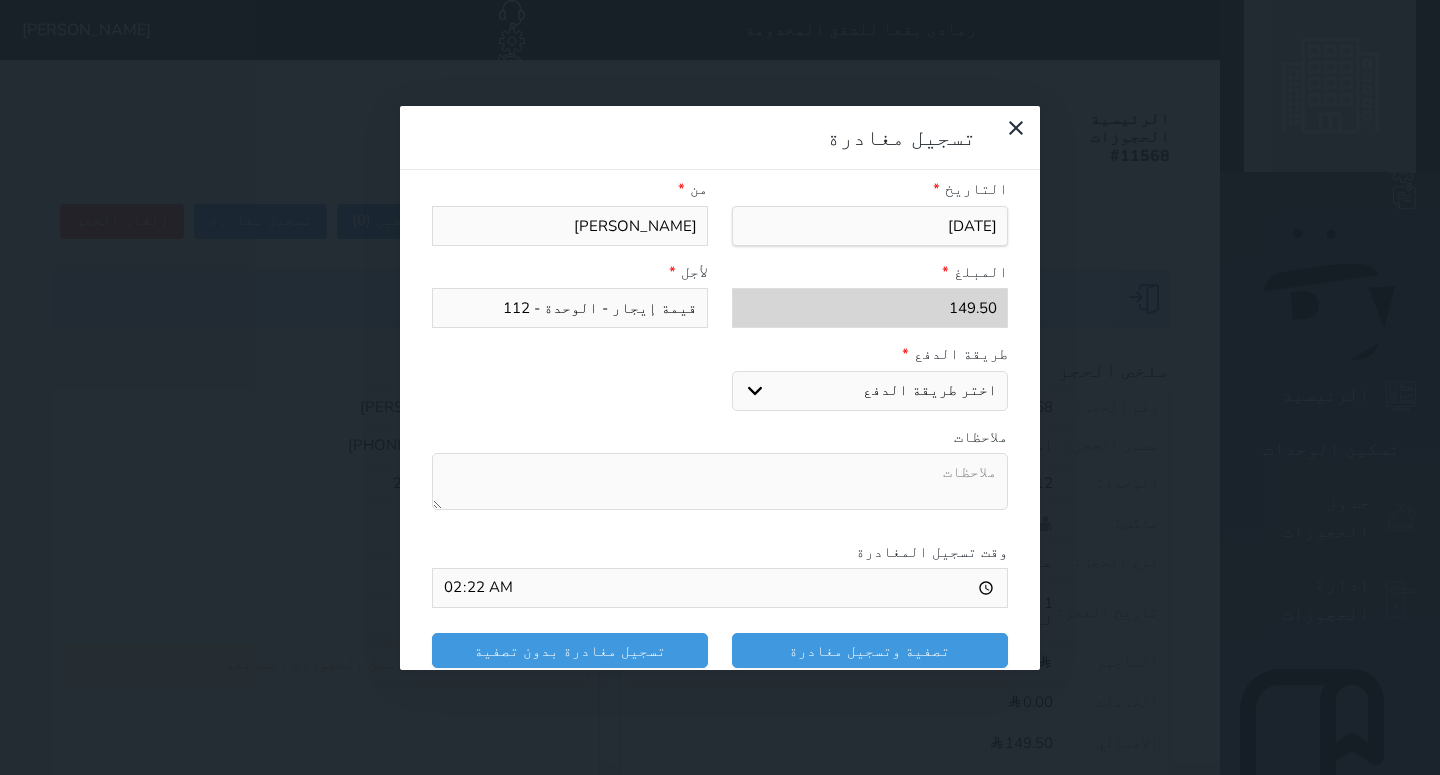 select on "mada" 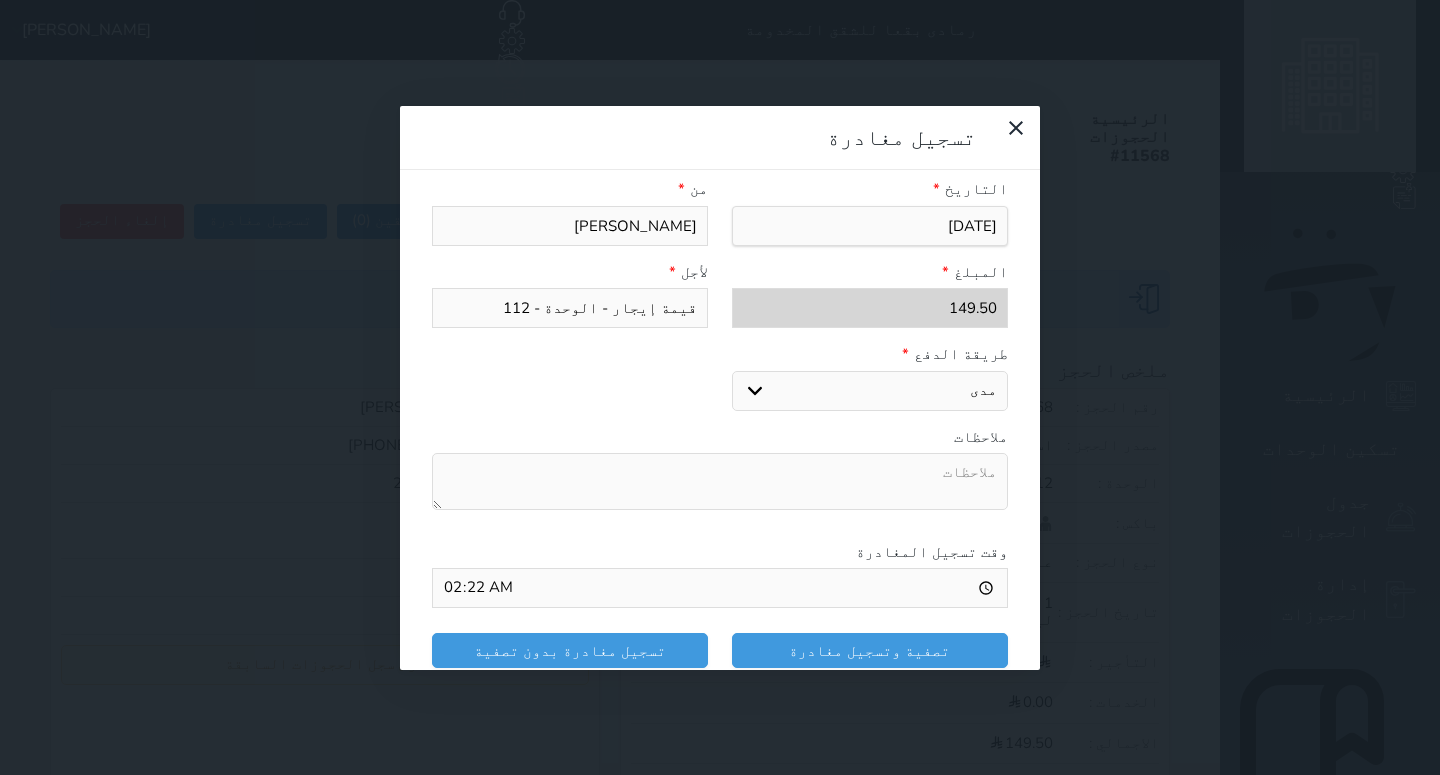 click on "مدى" at bounding box center [0, 0] 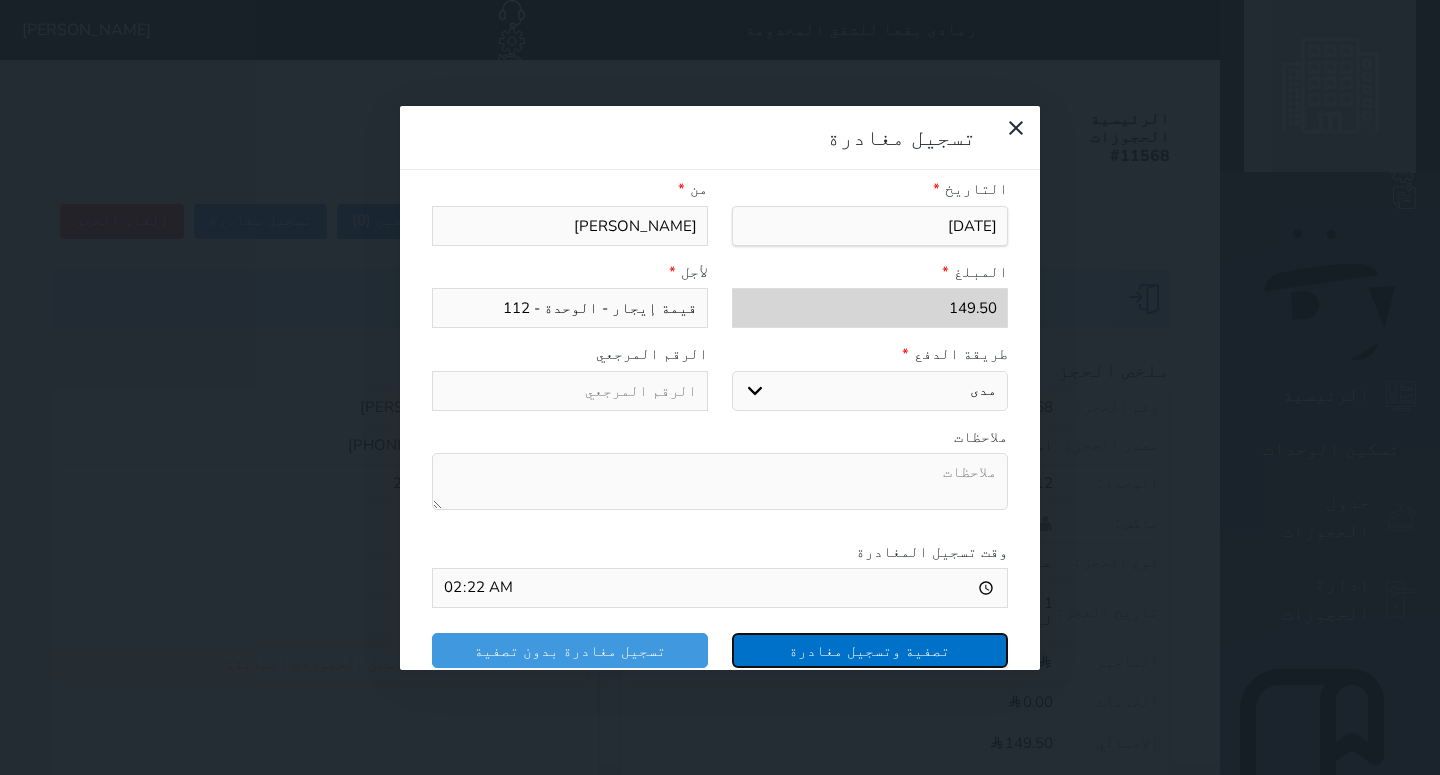 click on "تصفية وتسجيل مغادرة" at bounding box center (870, 650) 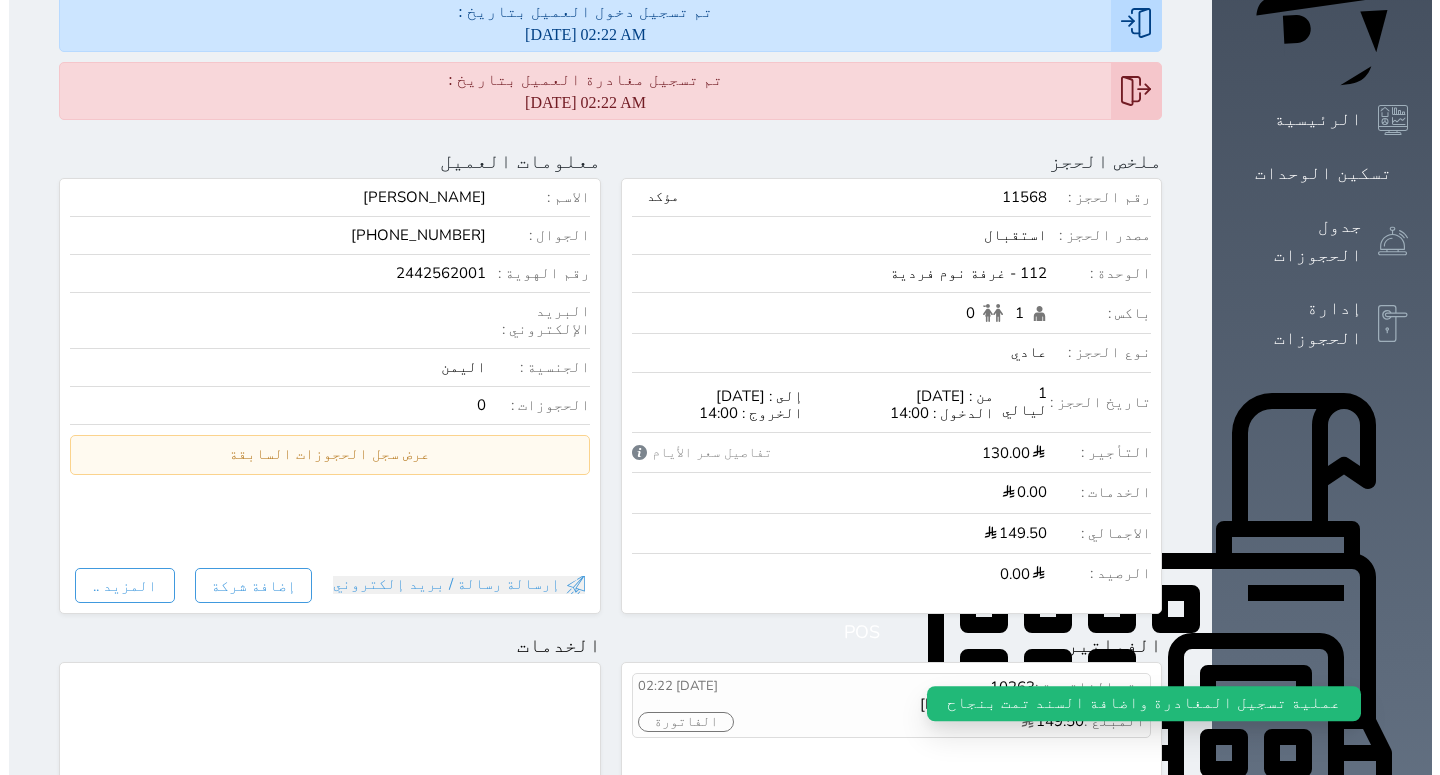 scroll, scrollTop: 306, scrollLeft: 0, axis: vertical 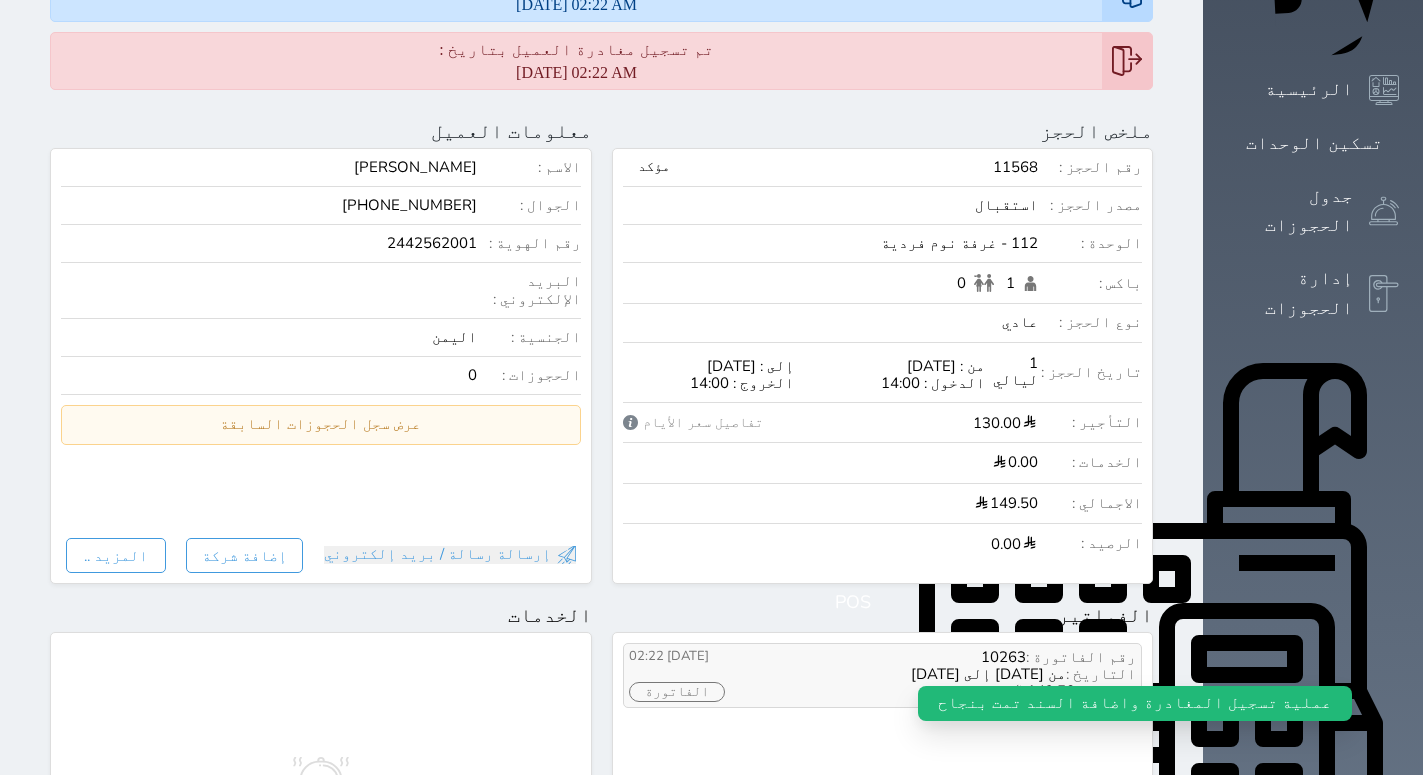 click on "الفاتورة" at bounding box center (677, 692) 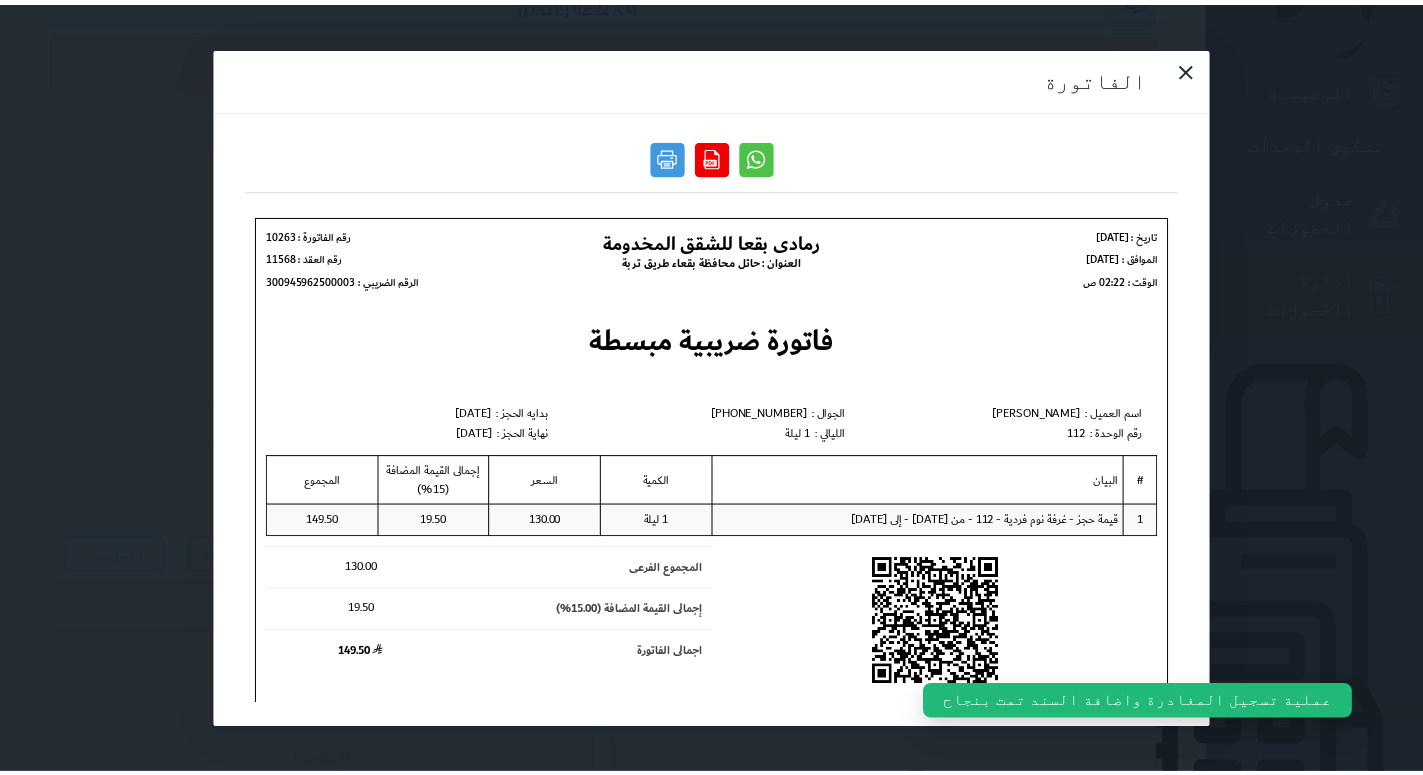 scroll, scrollTop: 0, scrollLeft: 0, axis: both 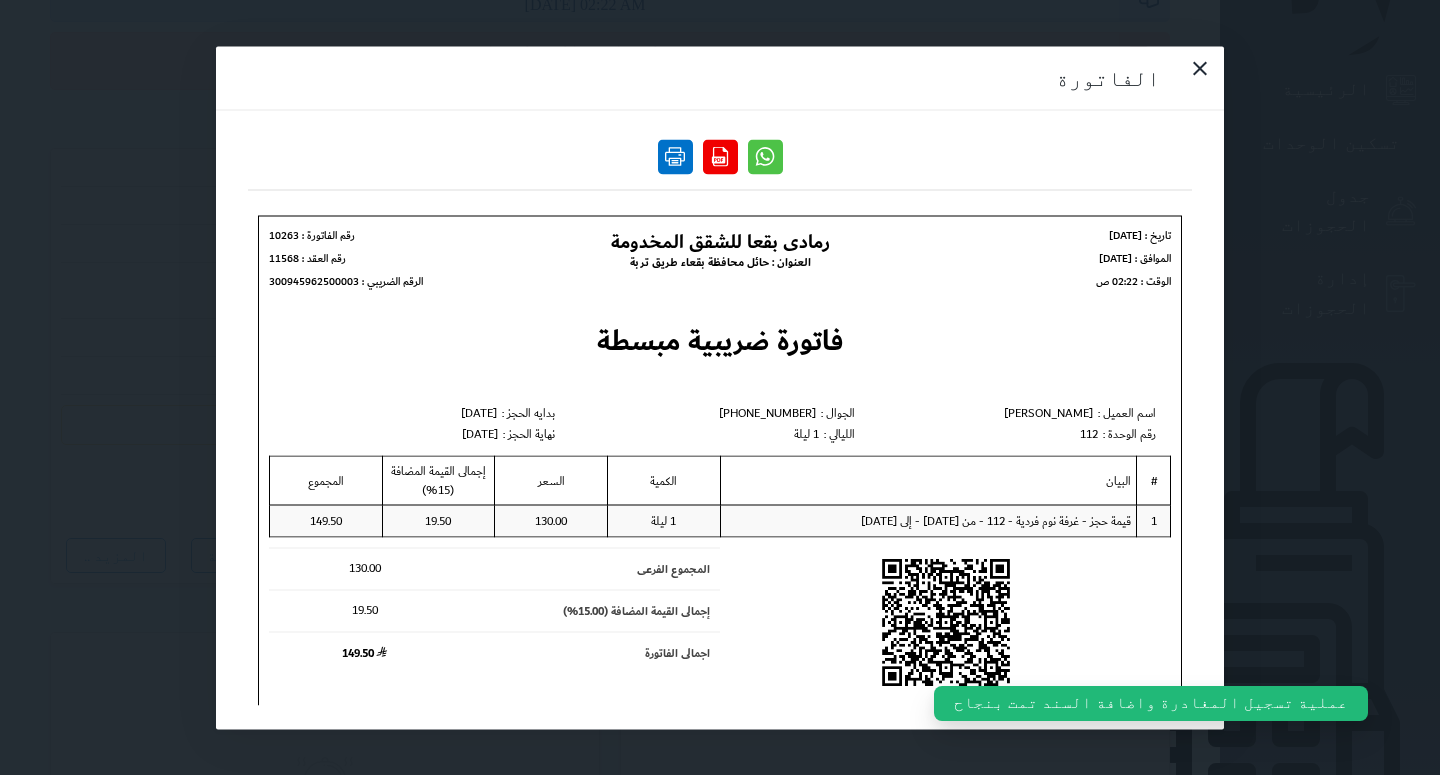 click at bounding box center [675, 156] 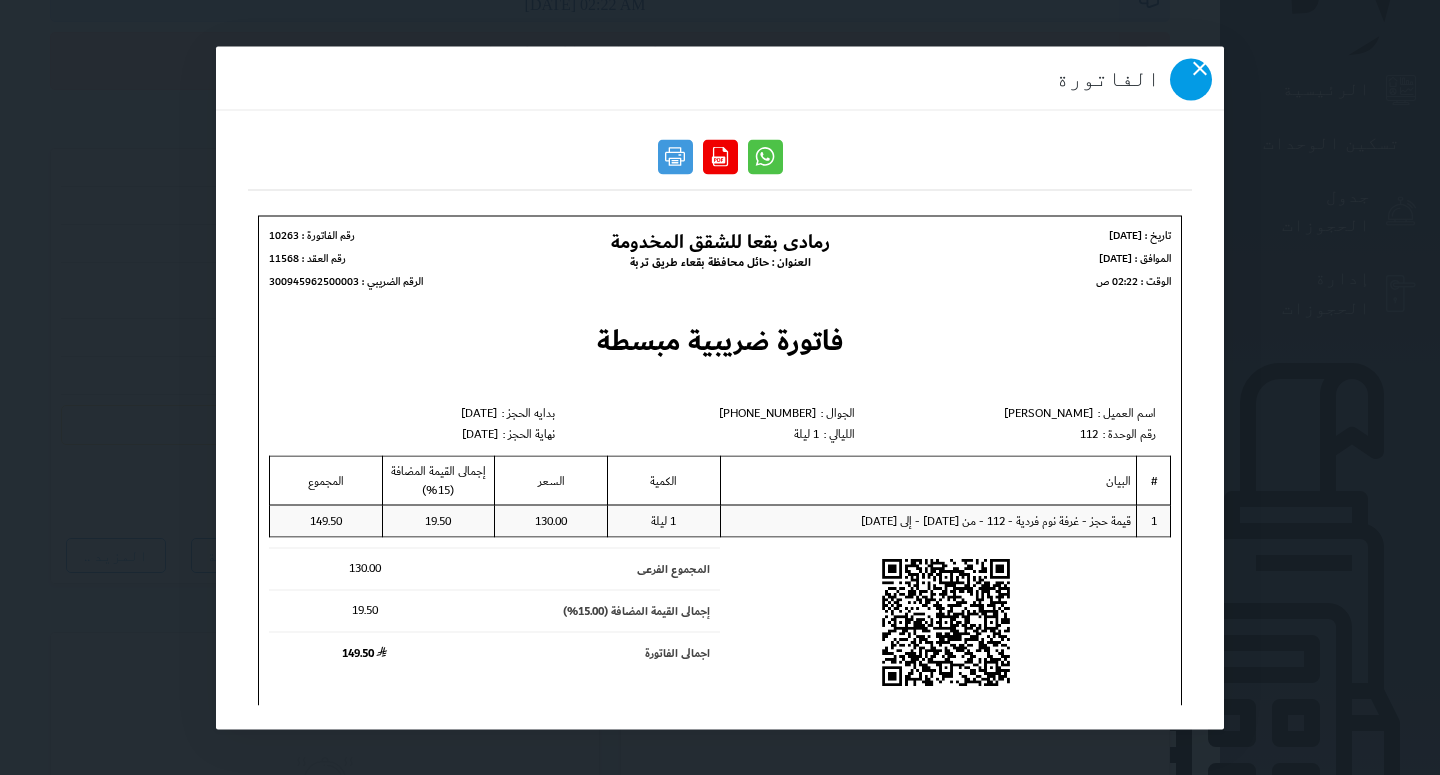 click at bounding box center (1191, 79) 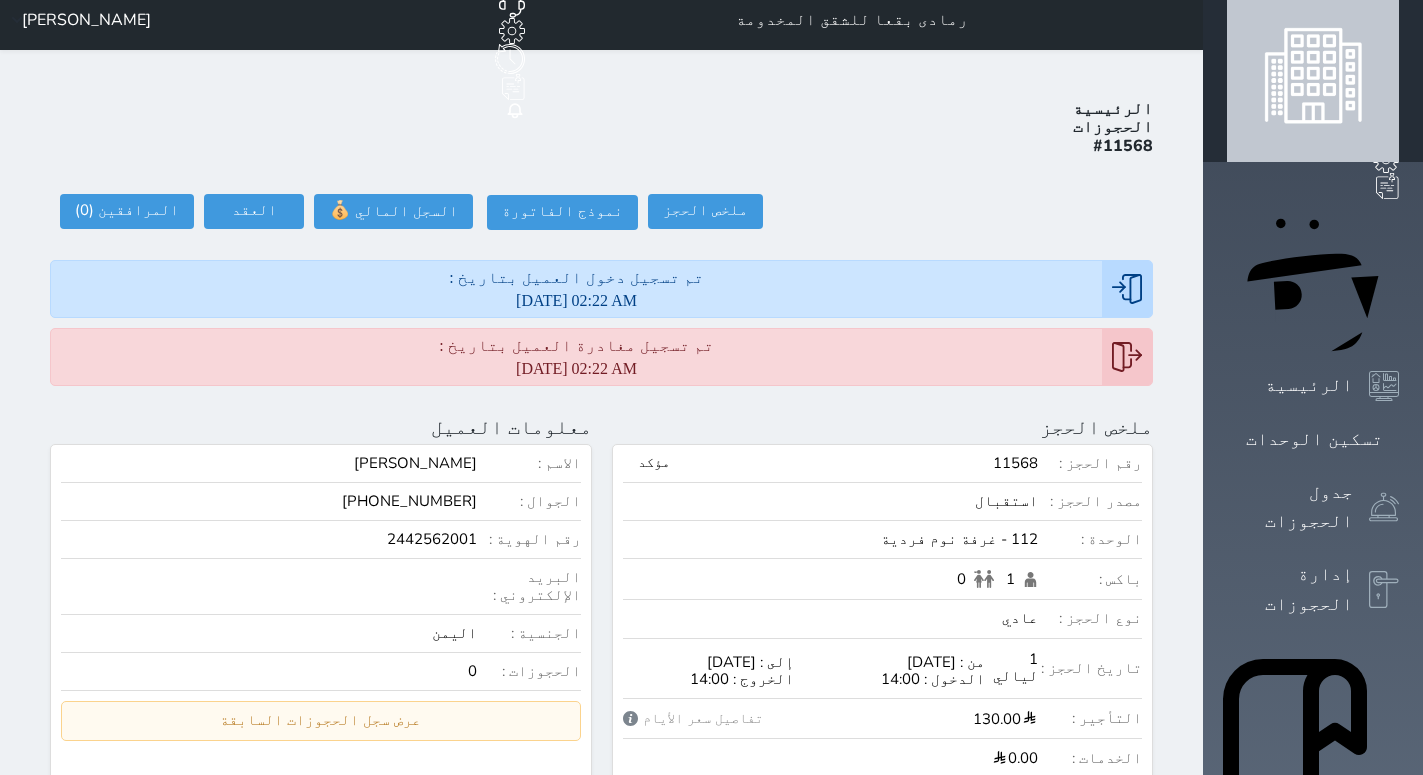 scroll, scrollTop: 0, scrollLeft: 0, axis: both 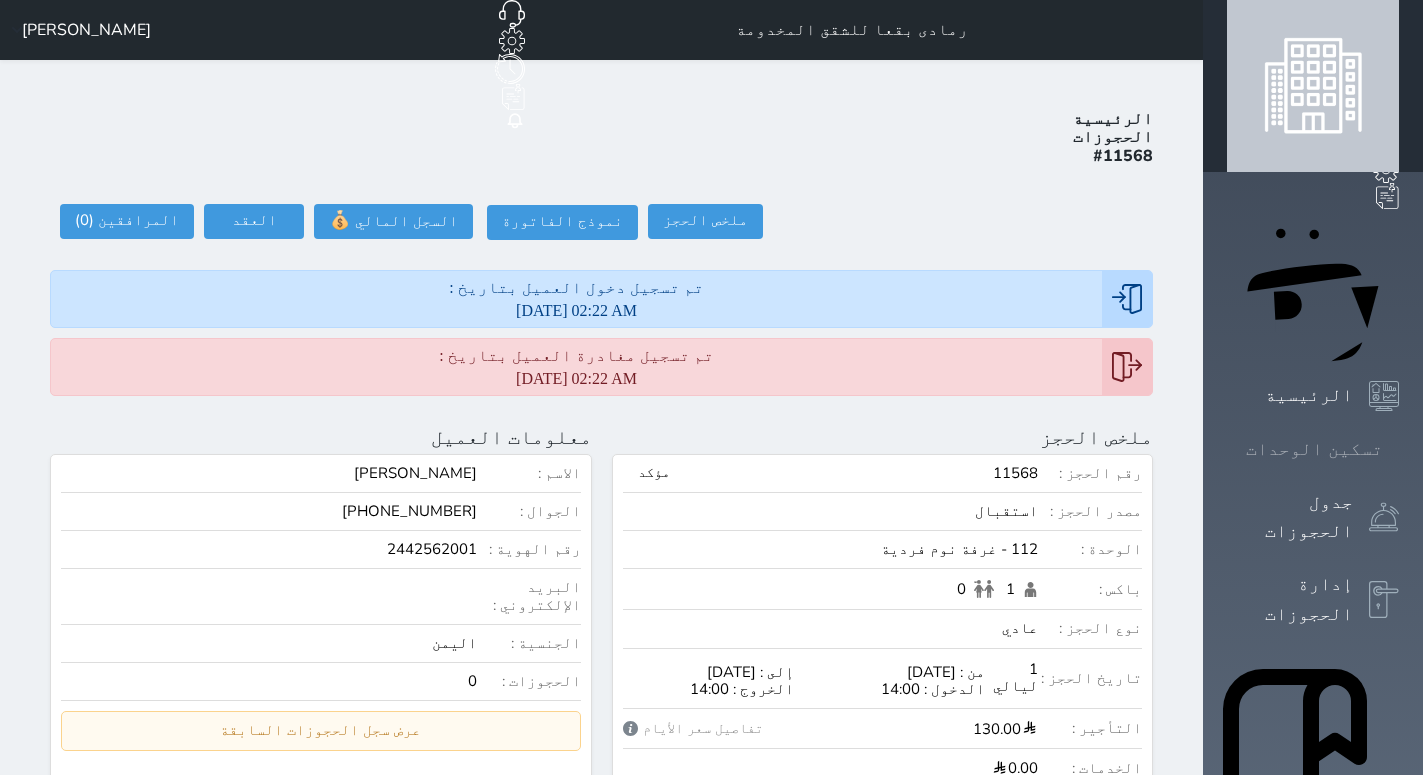 click 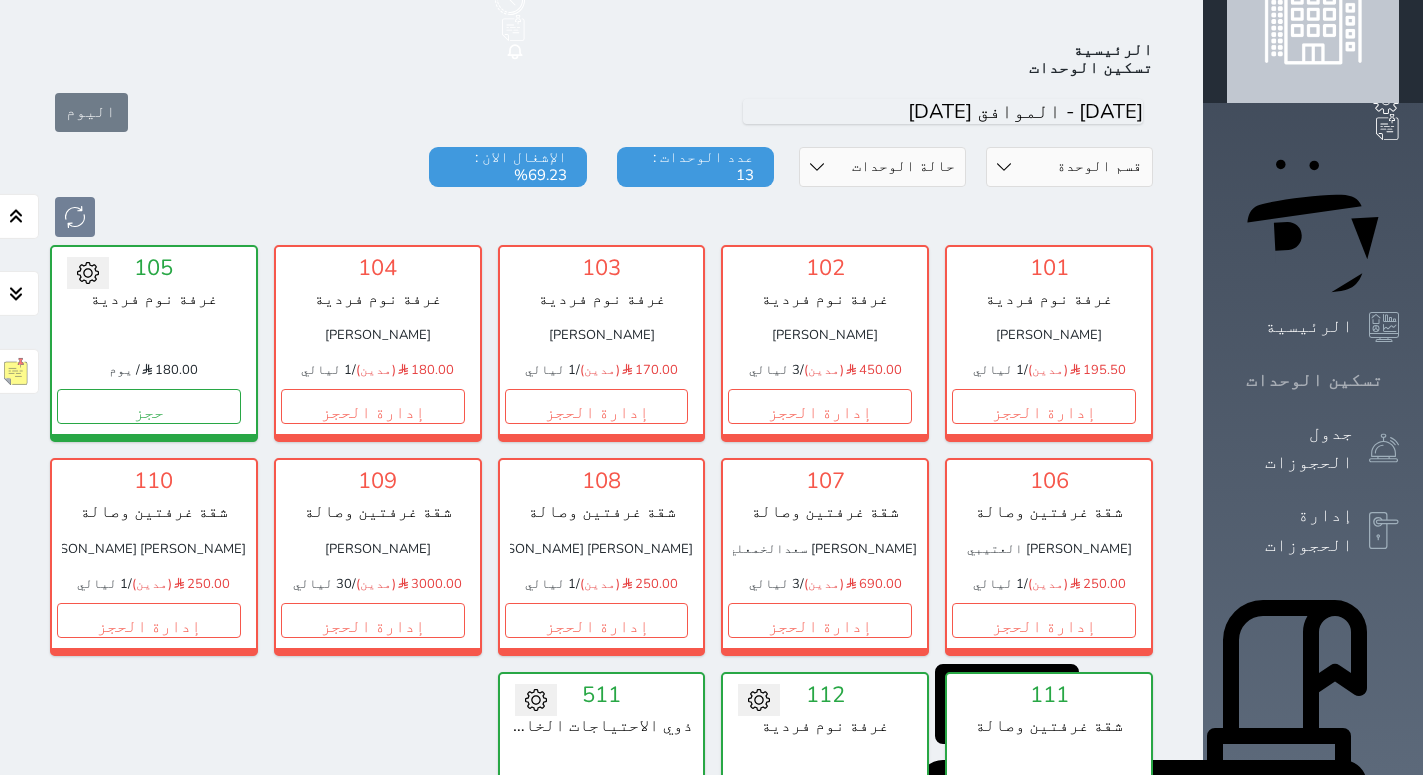 scroll, scrollTop: 78, scrollLeft: 0, axis: vertical 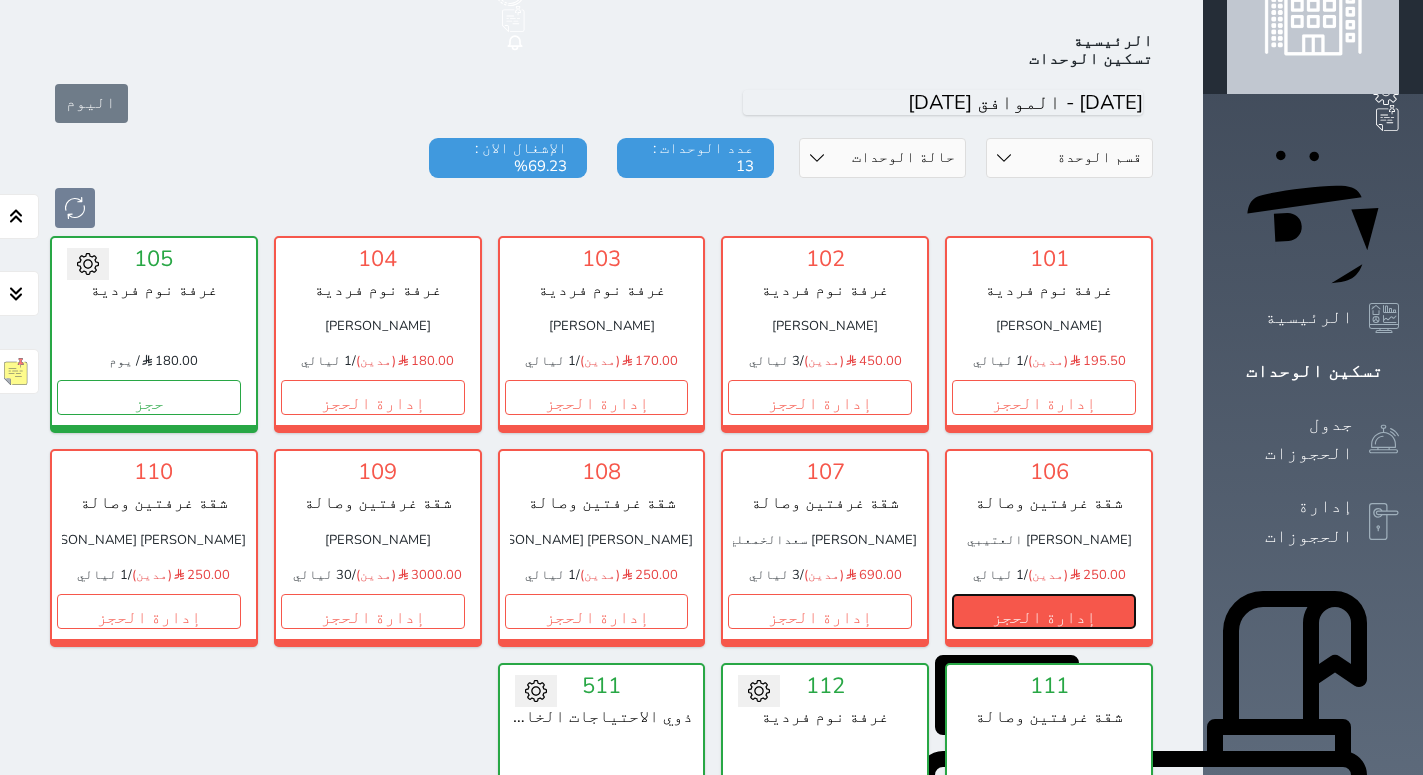 click on "إدارة الحجز" at bounding box center (1044, 611) 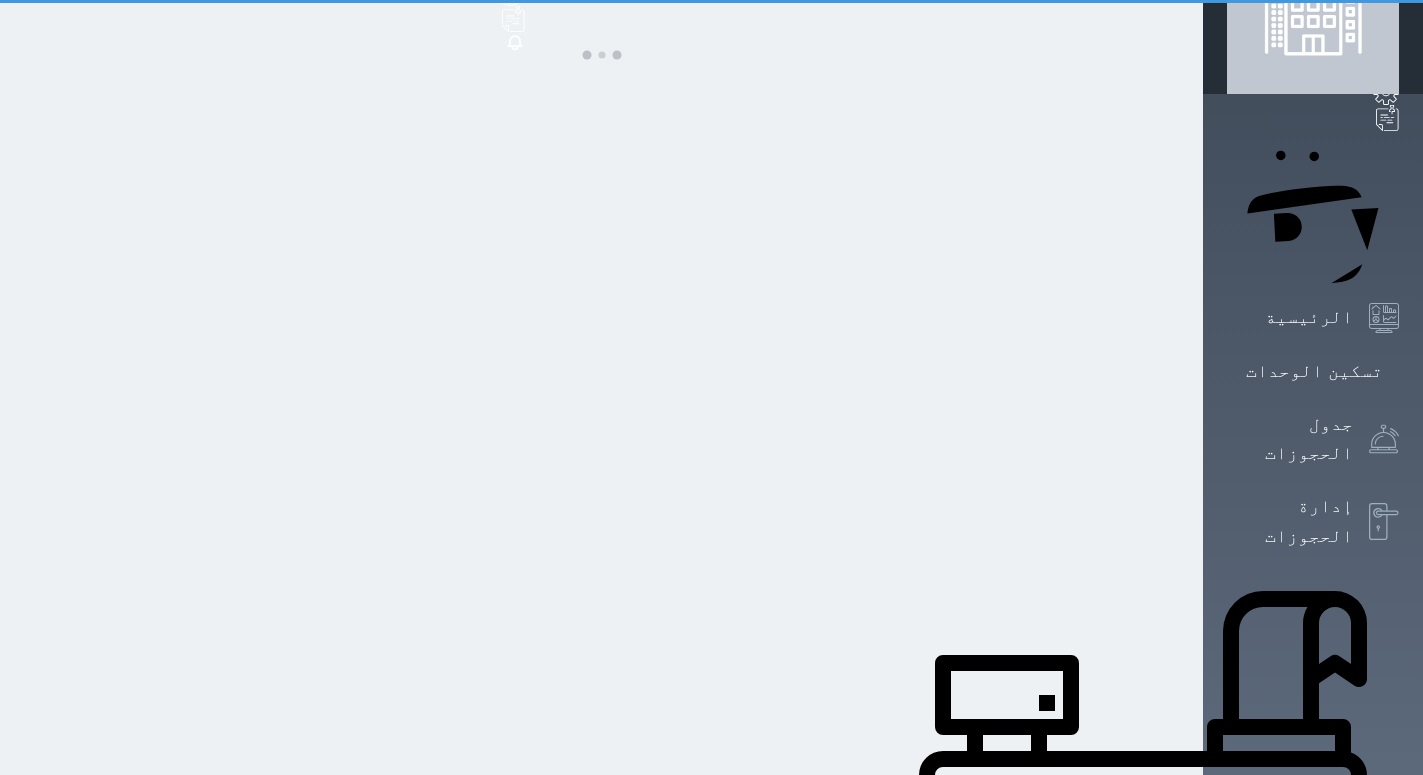 scroll, scrollTop: 0, scrollLeft: 0, axis: both 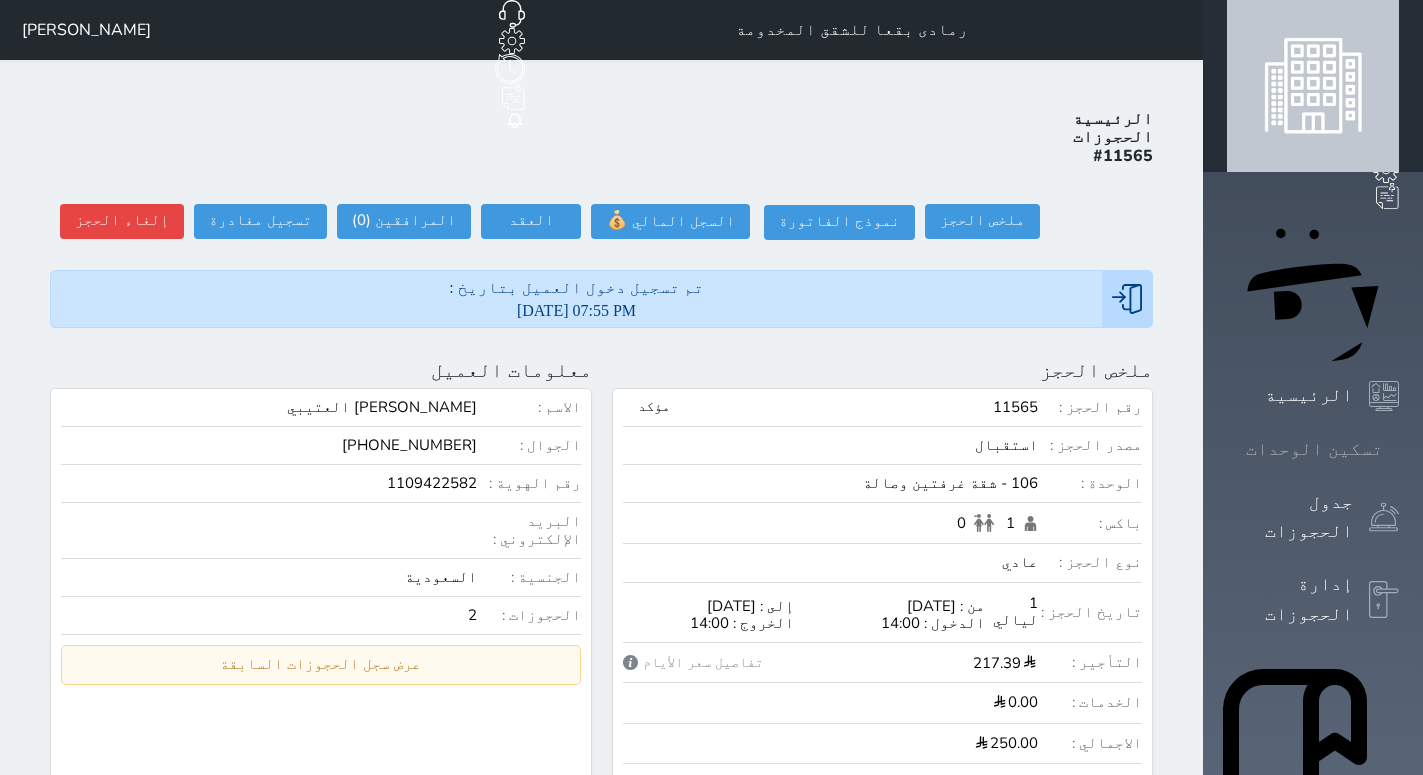 click on "تسكين الوحدات" at bounding box center [1314, 449] 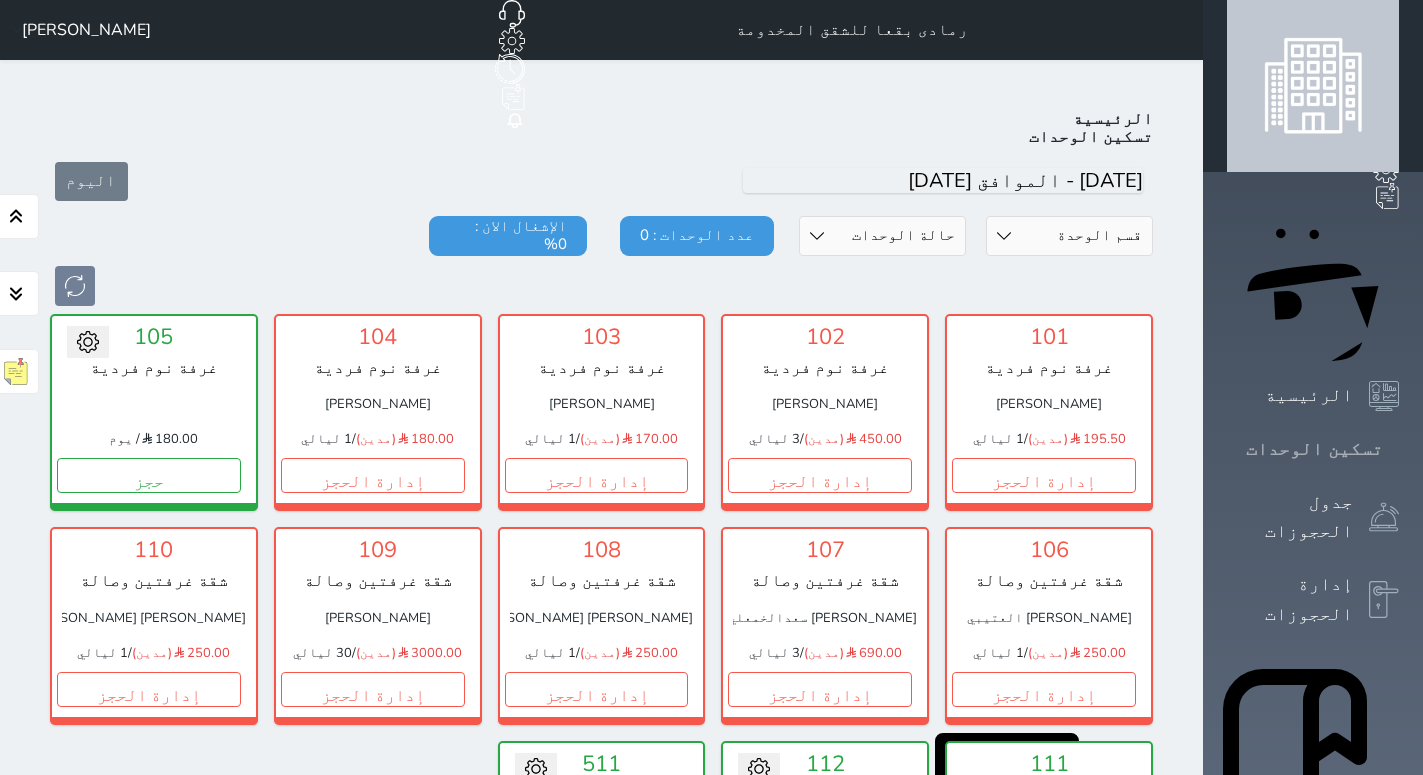 scroll, scrollTop: 78, scrollLeft: 0, axis: vertical 